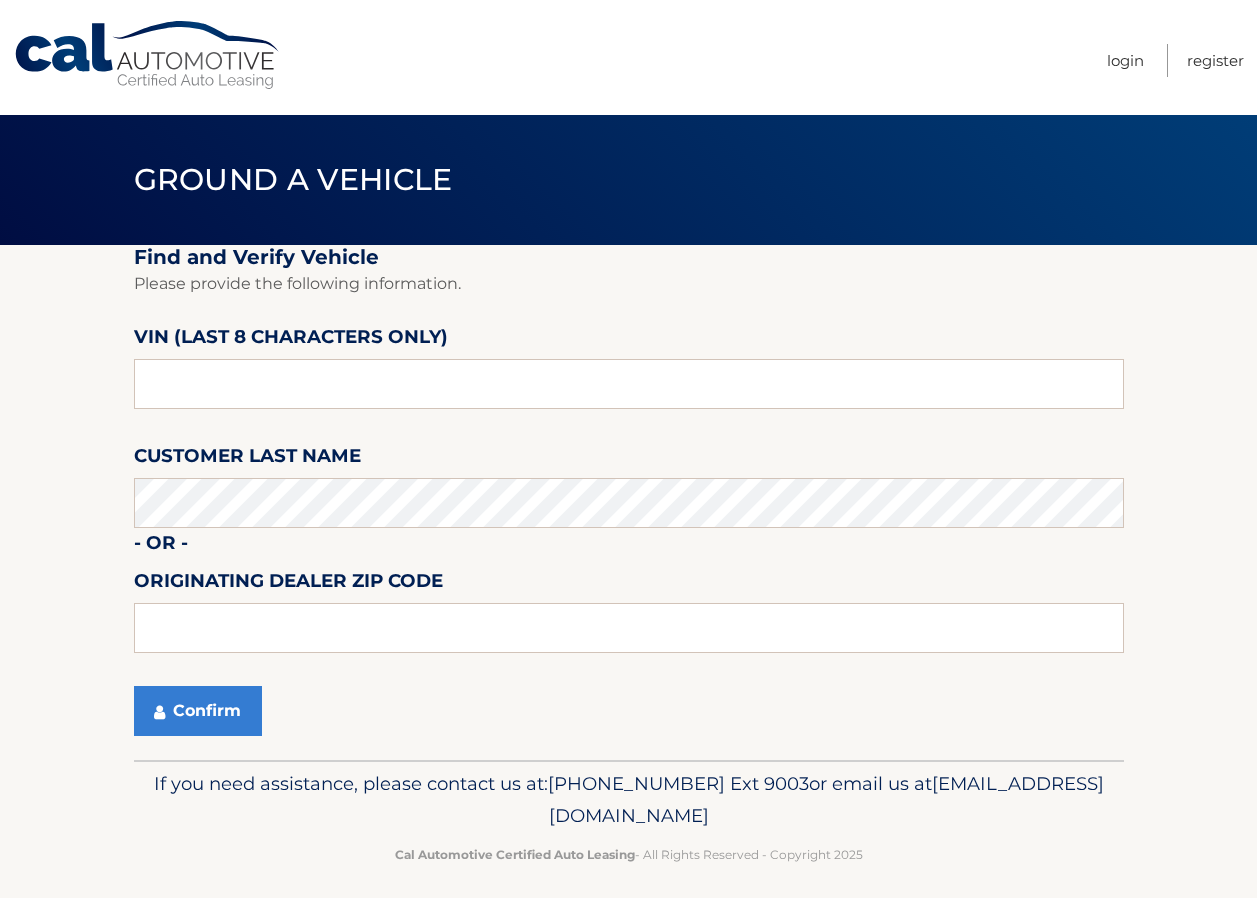 scroll, scrollTop: 0, scrollLeft: 0, axis: both 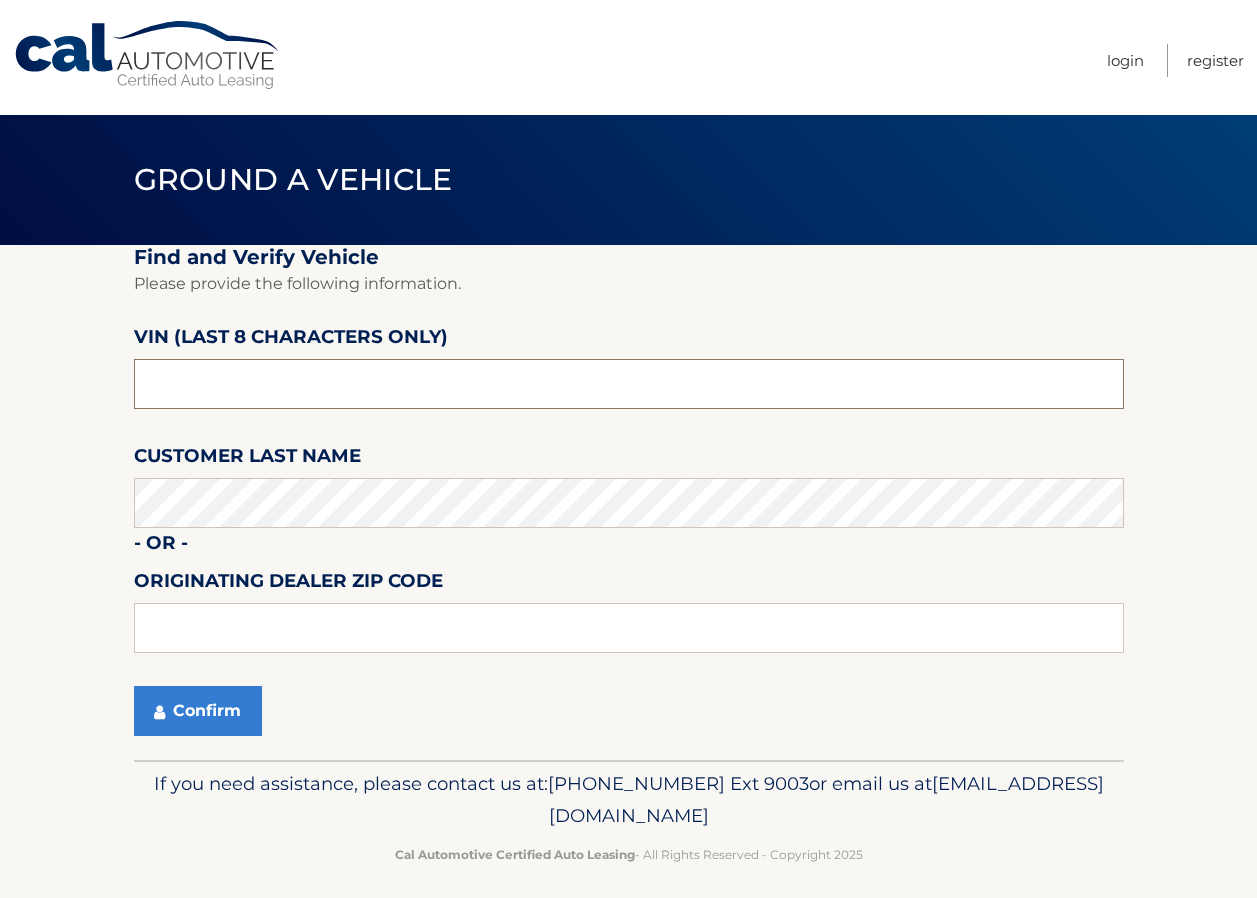 click at bounding box center [629, 384] 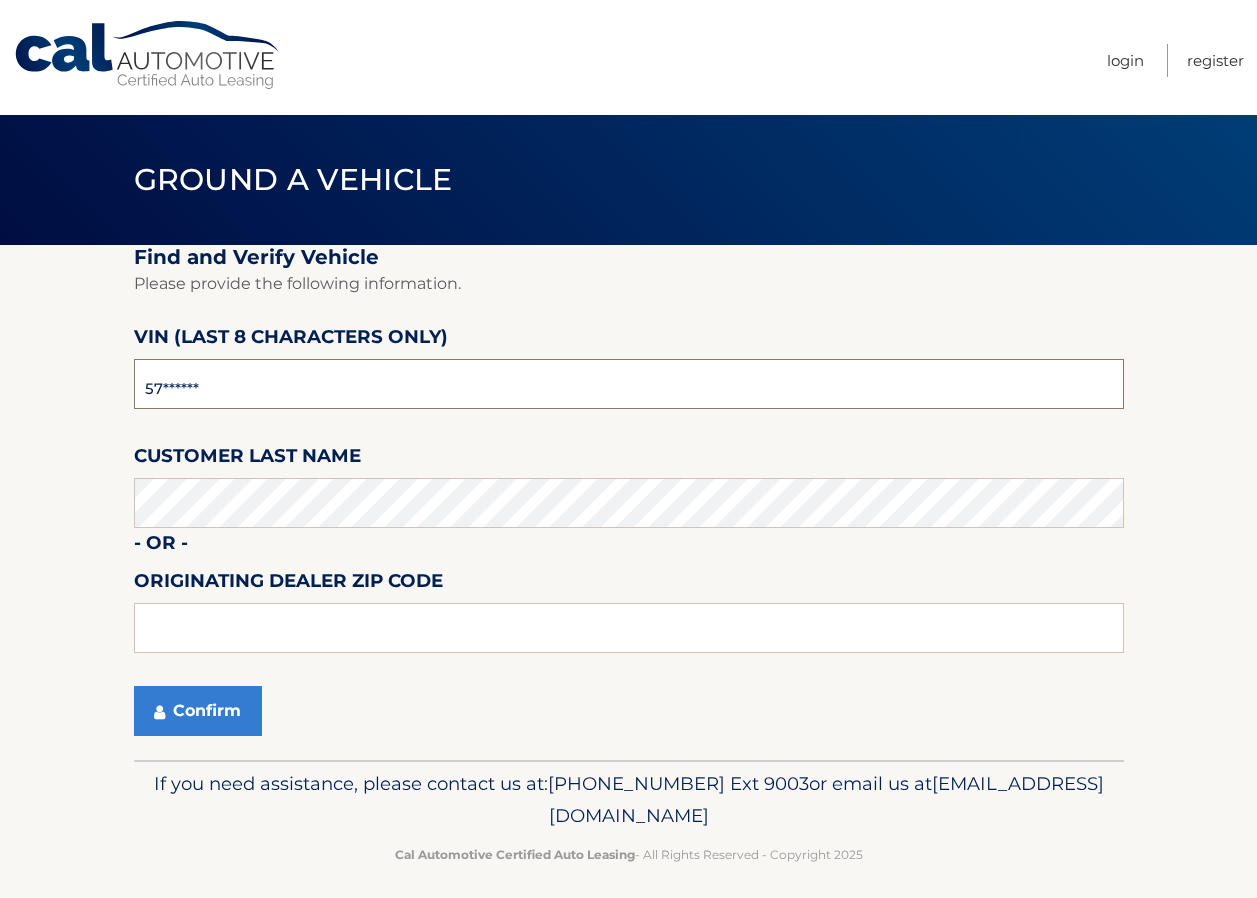 type on "5*******" 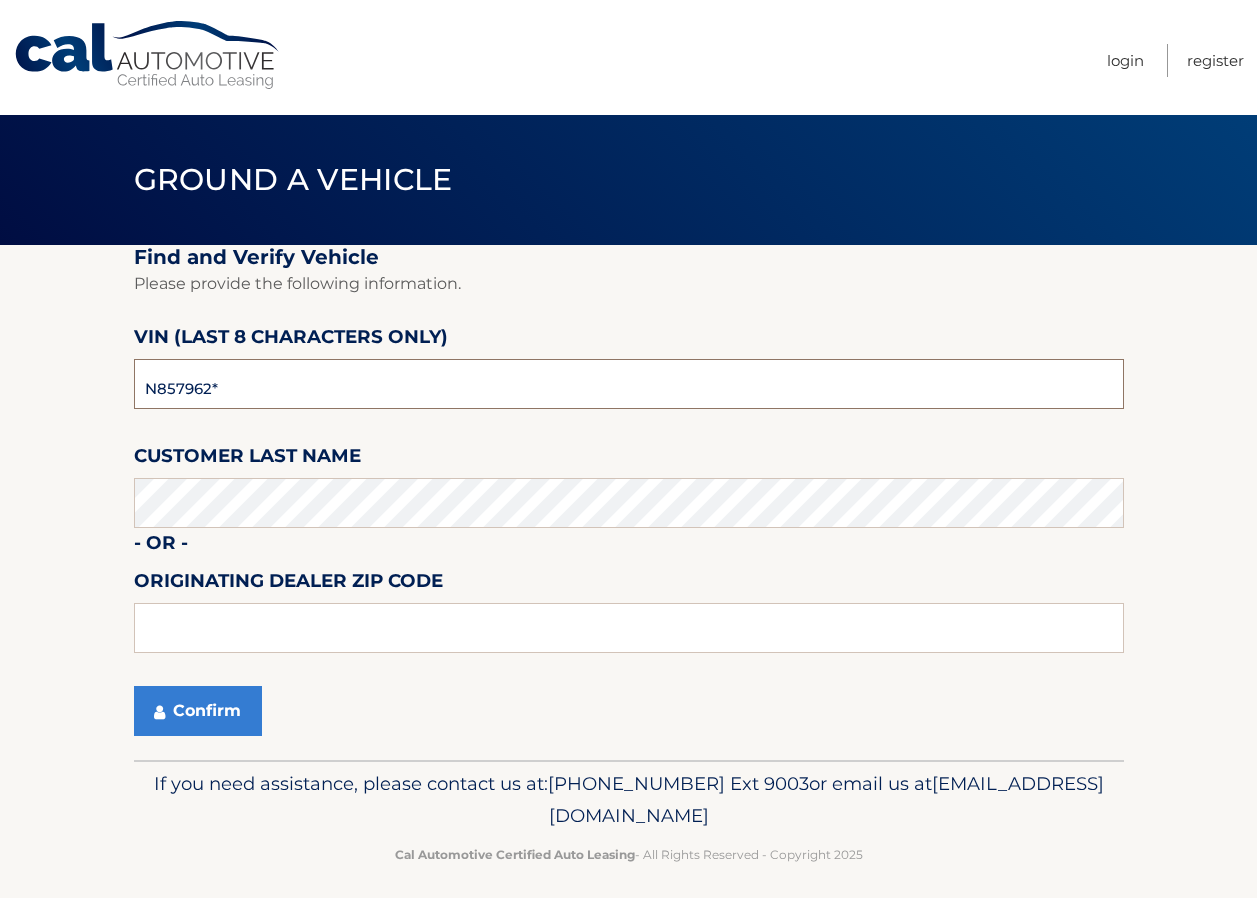 type on "N8579628" 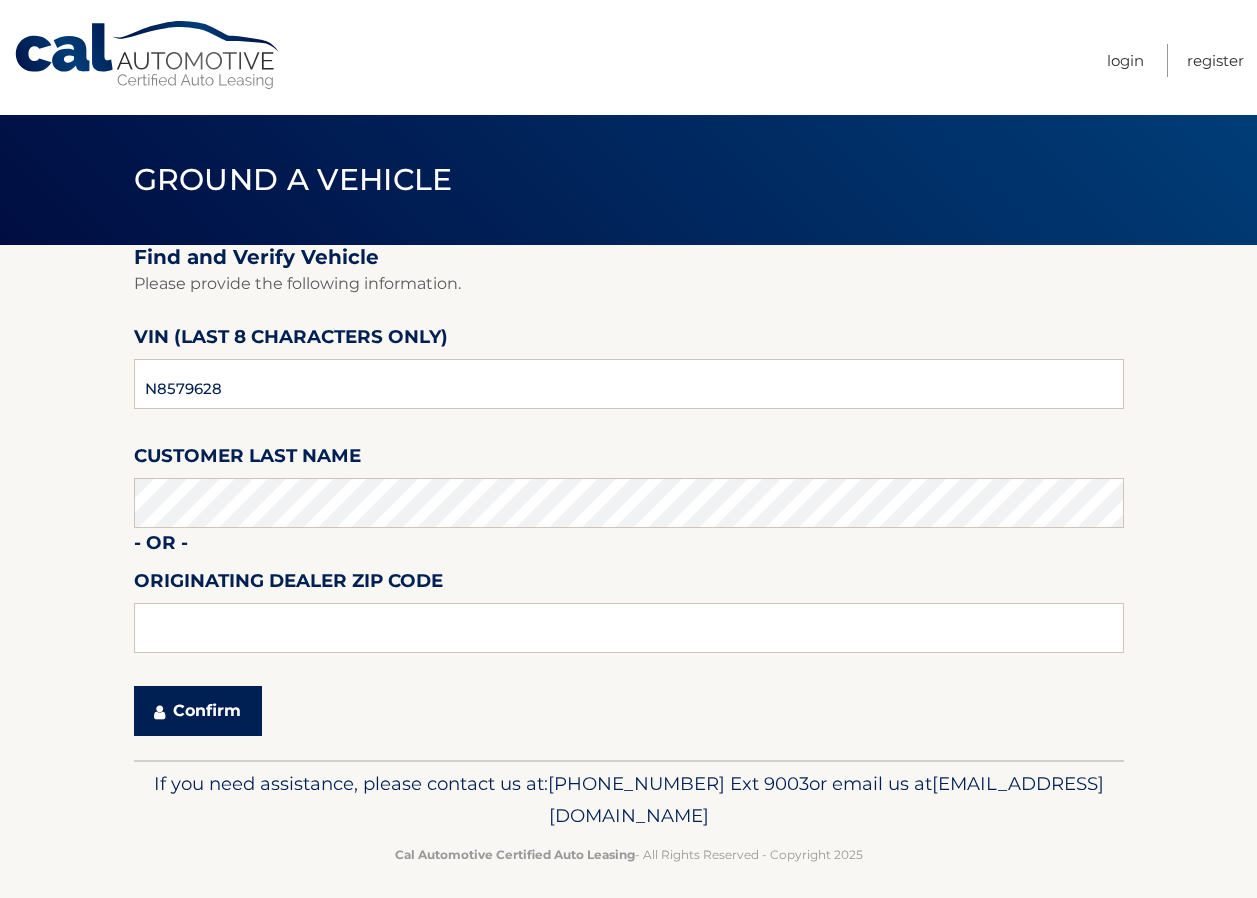 click on "Confirm" at bounding box center (198, 711) 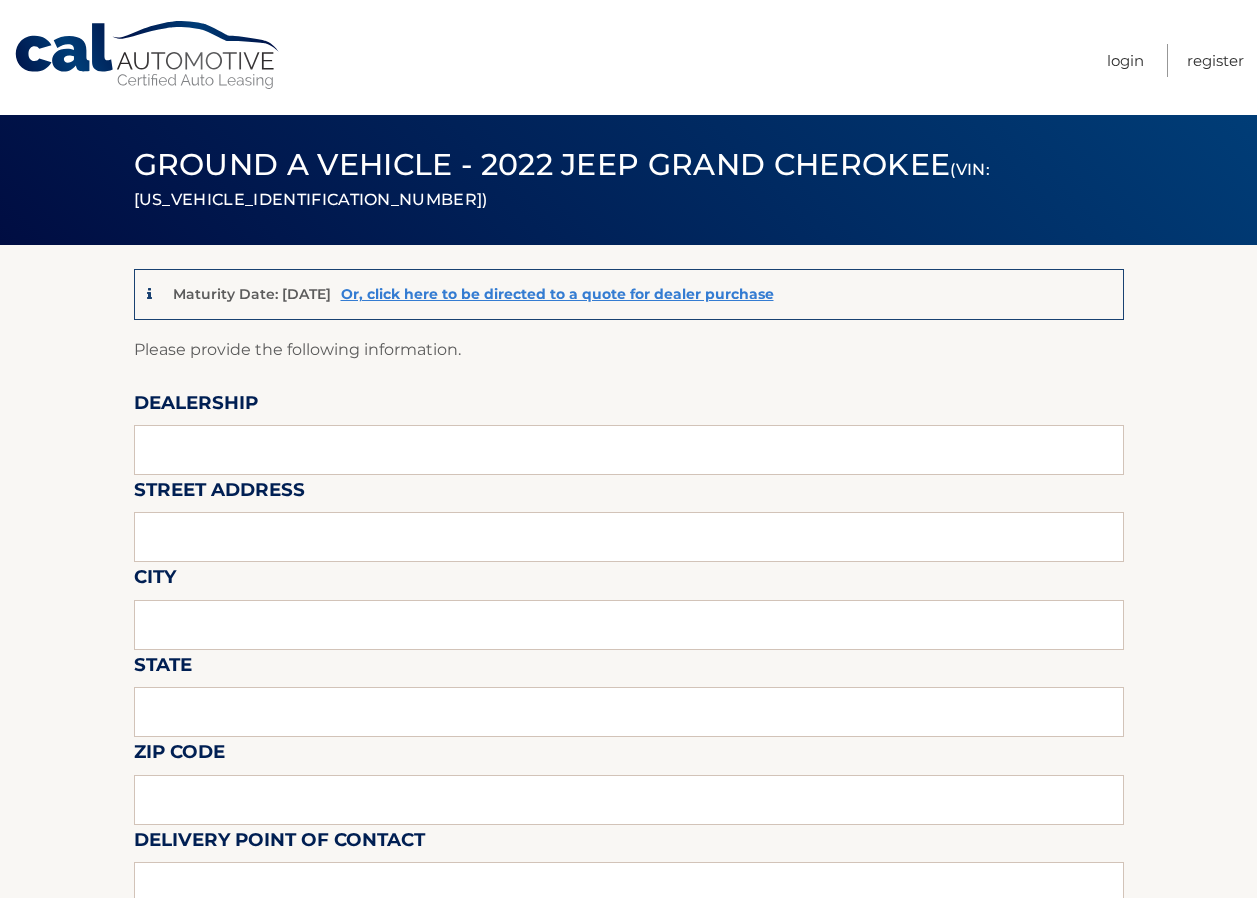 scroll, scrollTop: 0, scrollLeft: 0, axis: both 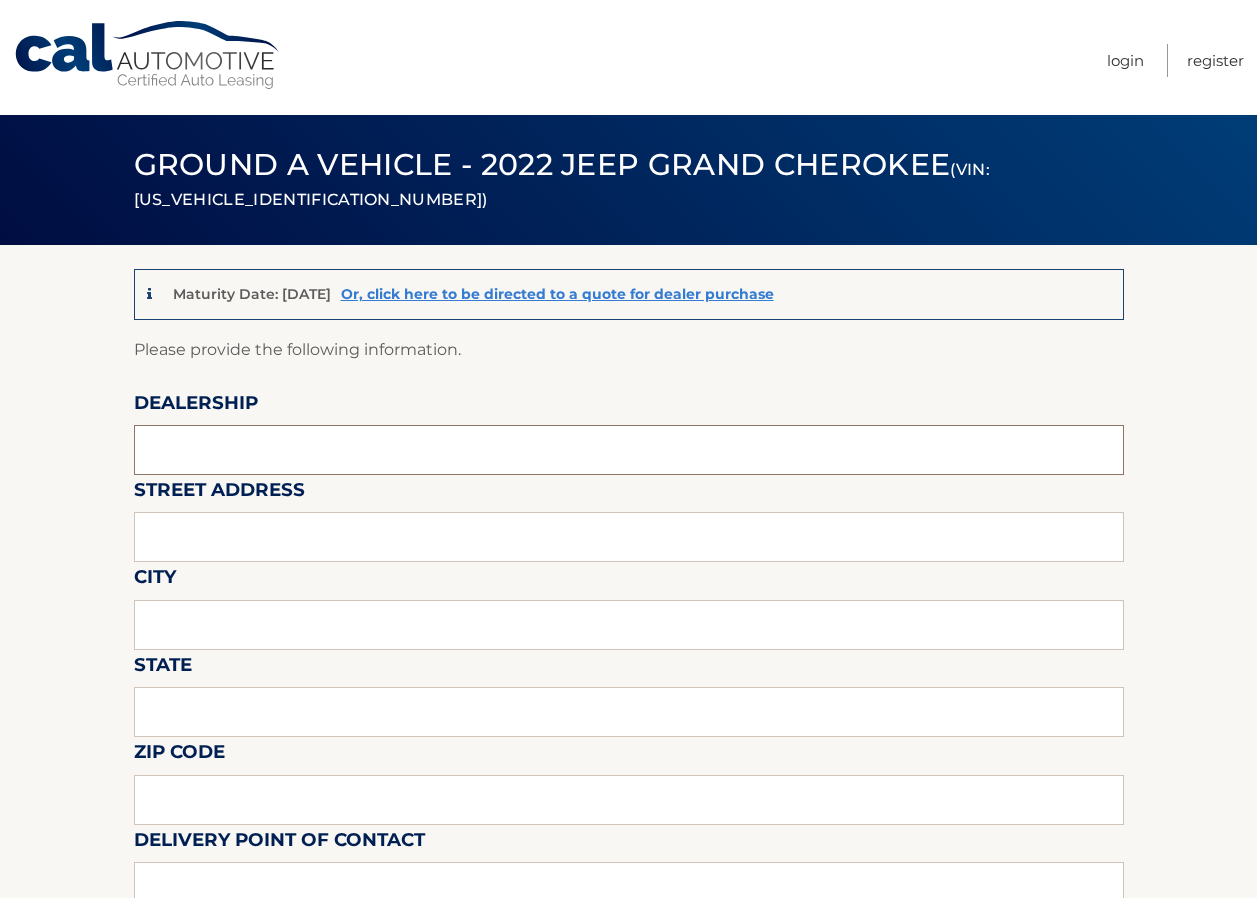 paste on "[US_VEHICLE_IDENTIFICATION_NUMBER]" 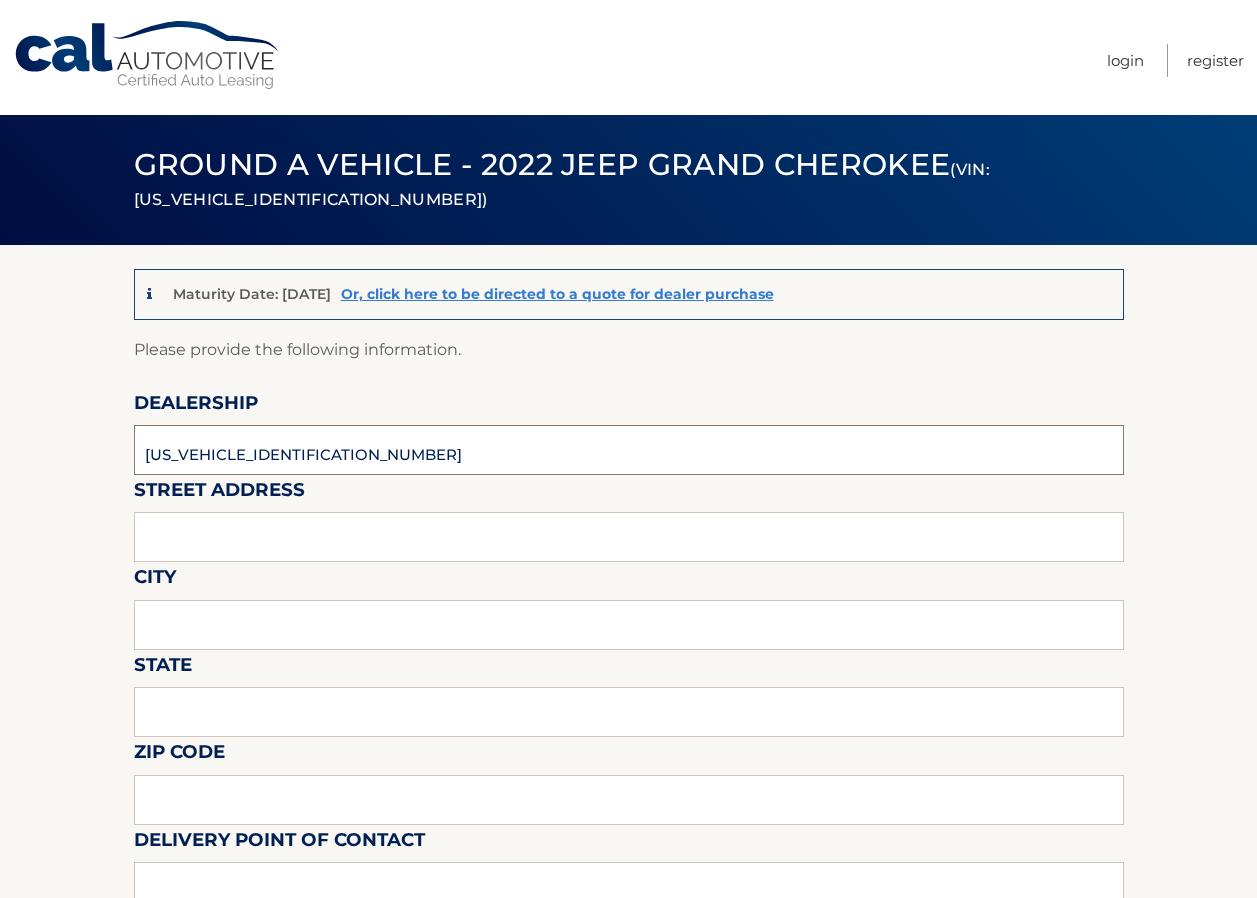 drag, startPoint x: 317, startPoint y: 452, endPoint x: 41, endPoint y: 426, distance: 277.22192 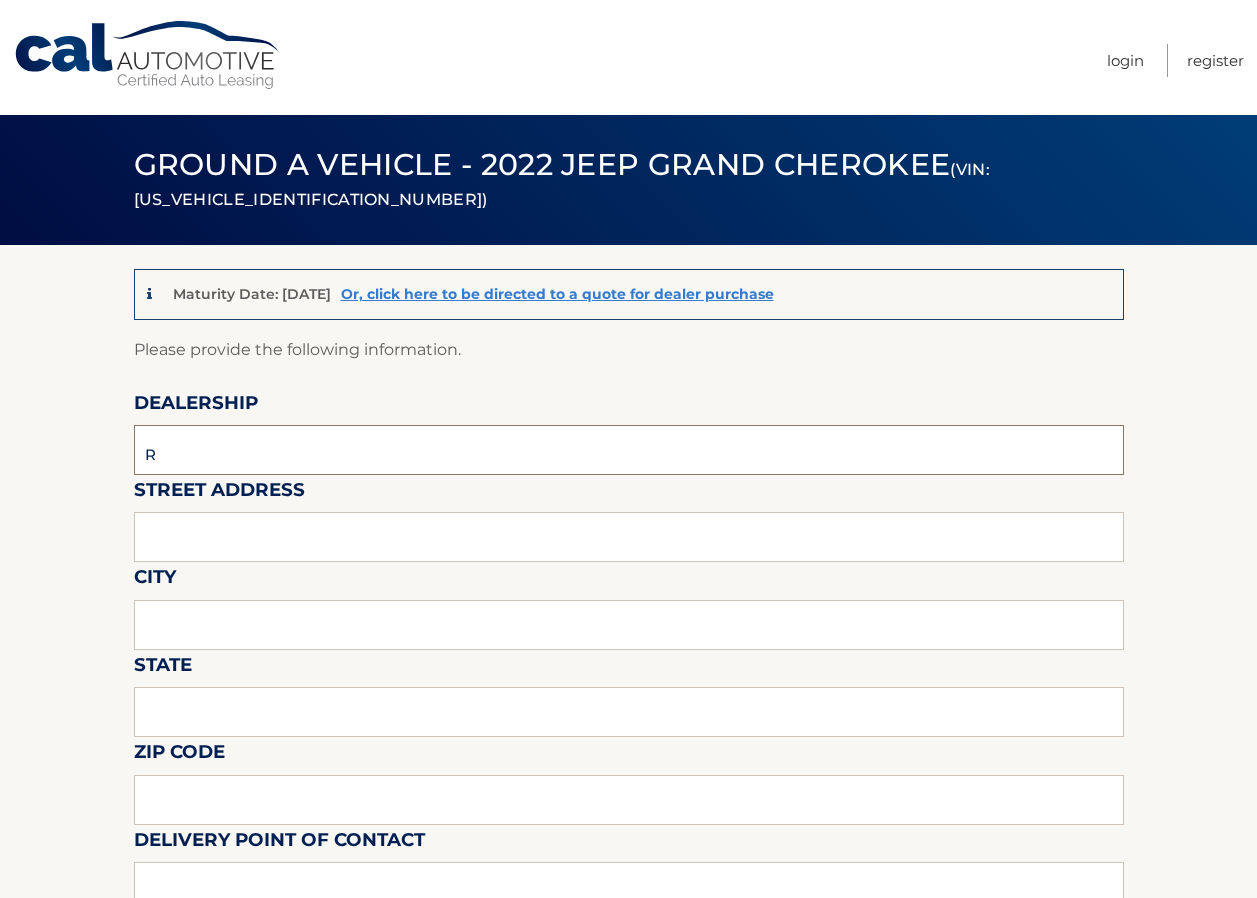 type on "ReedmanToll" 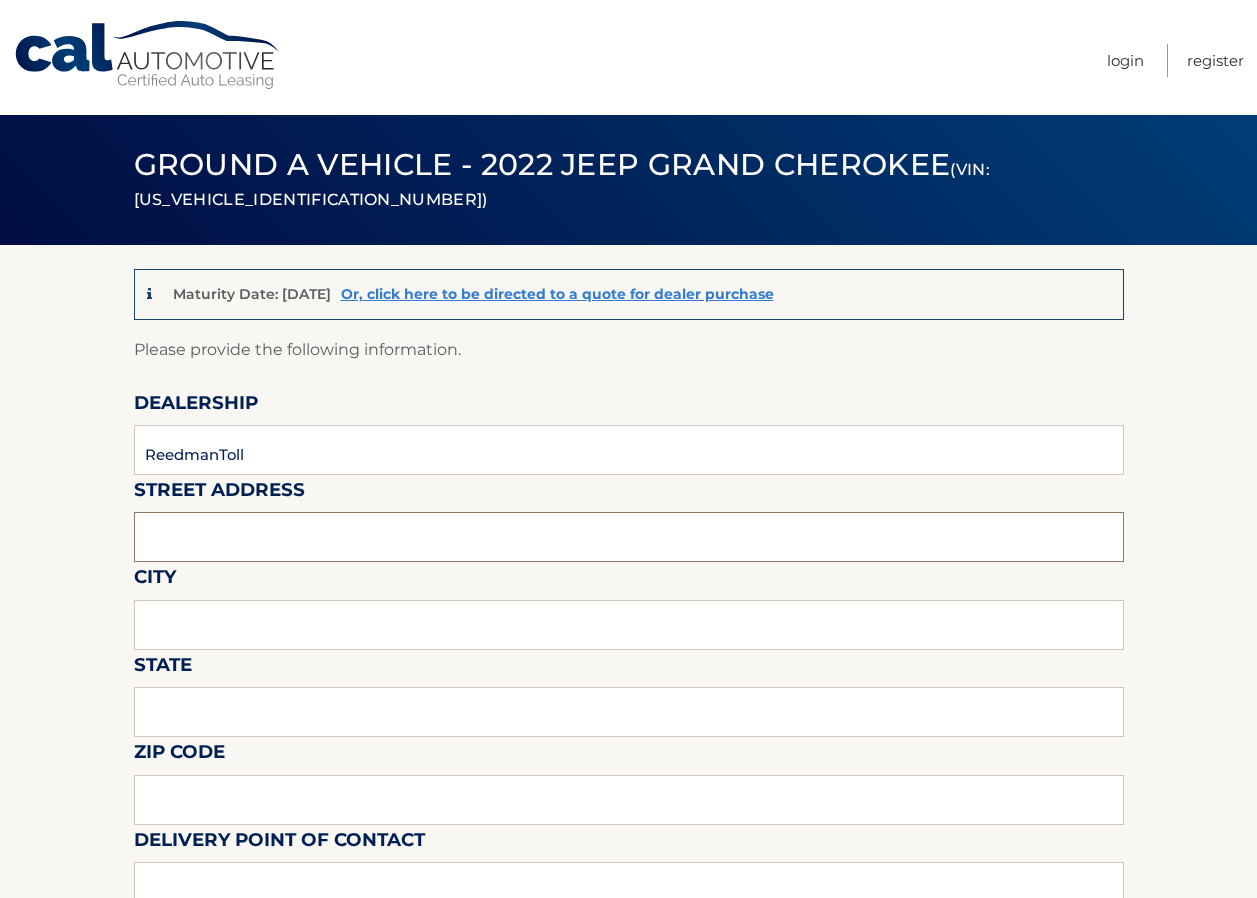 type on "1700 E LINCOLN HWAY" 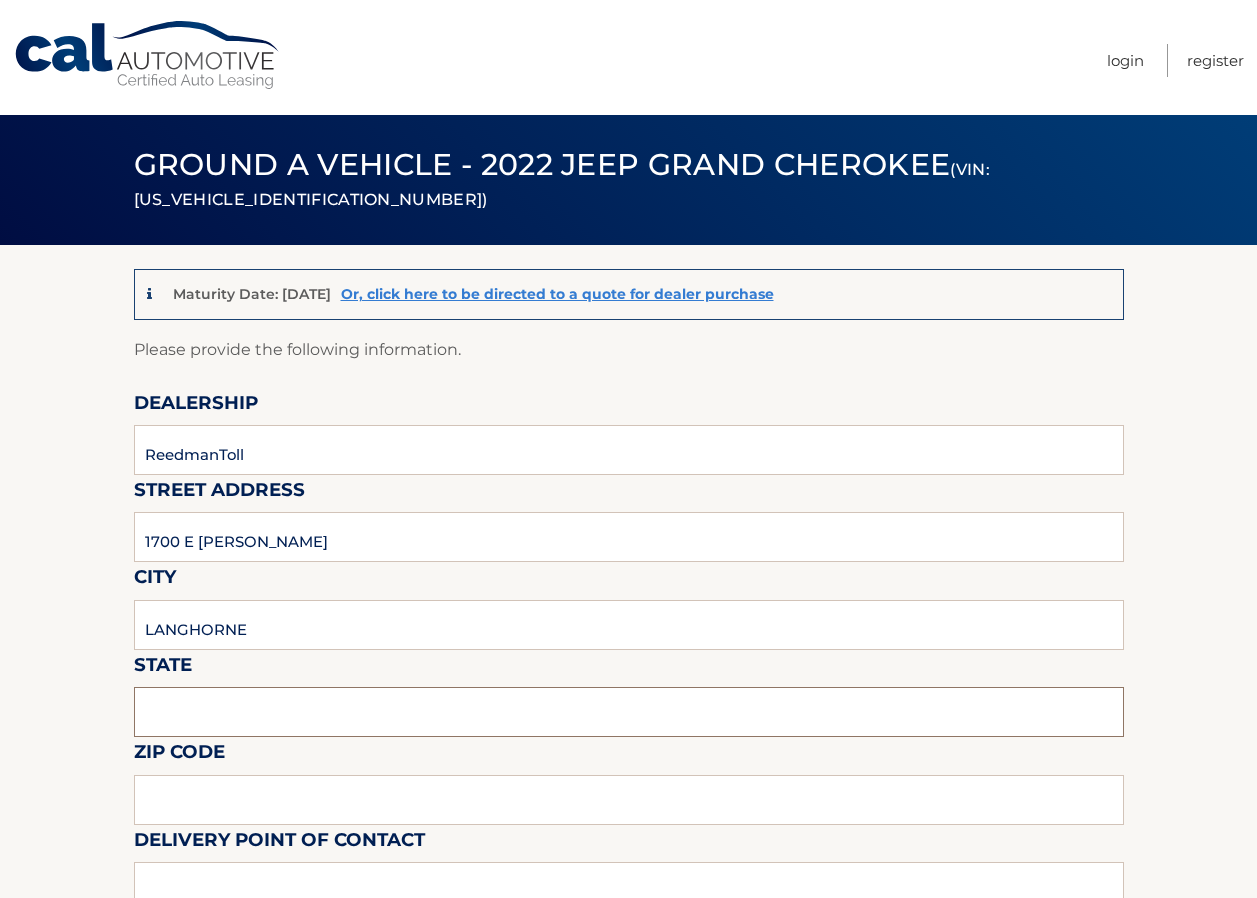 type on "PA" 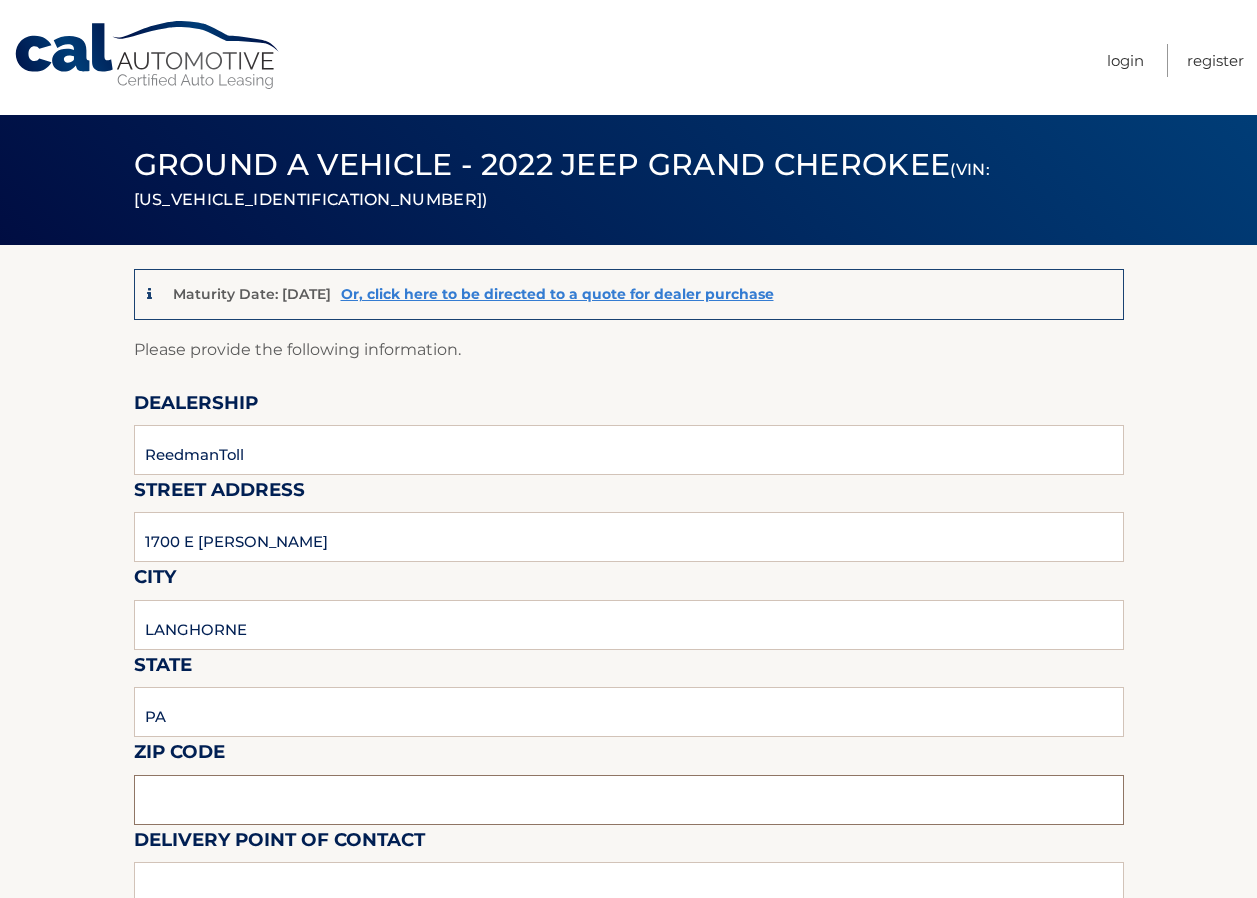 type on "19047" 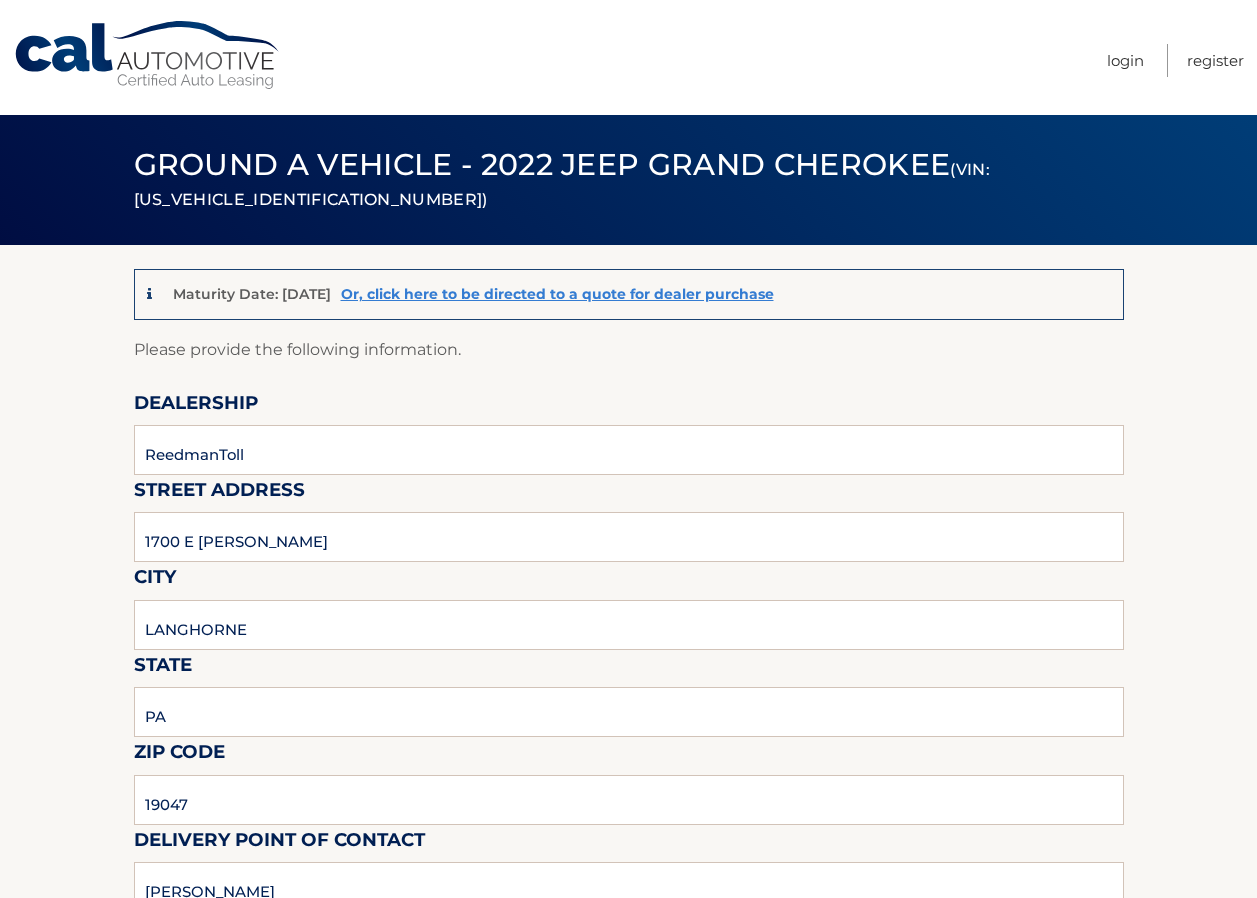 type on "8009198200" 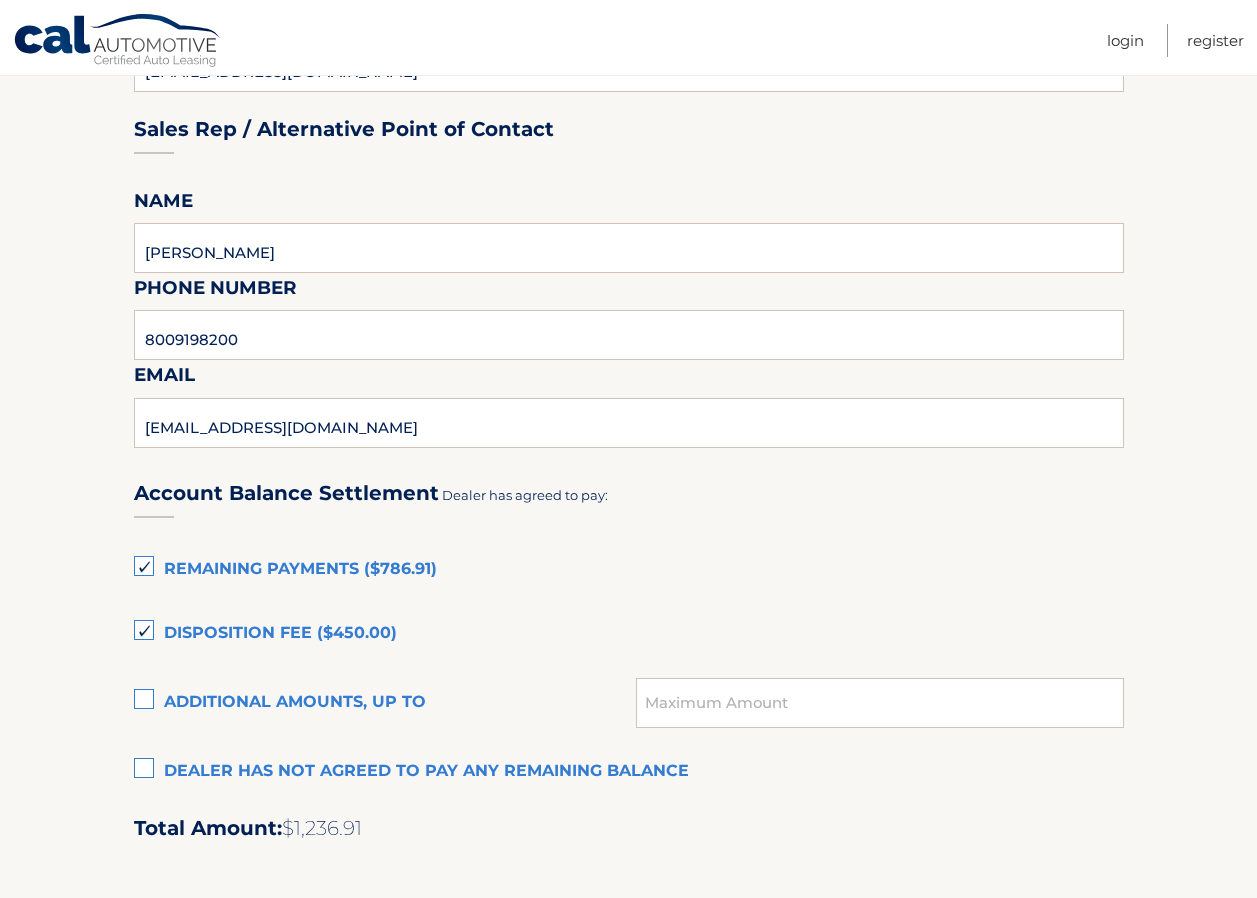 scroll, scrollTop: 1000, scrollLeft: 0, axis: vertical 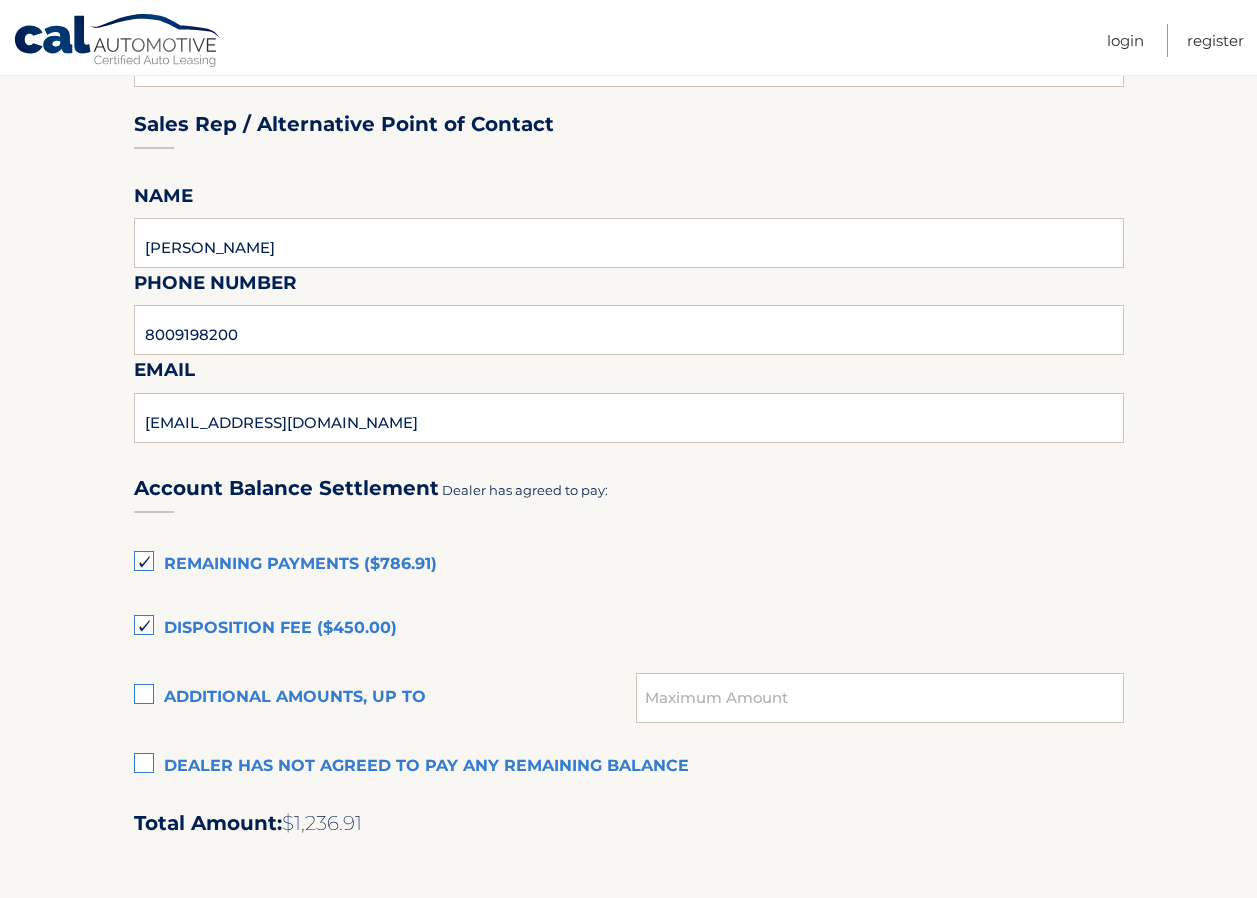 click on "Remaining Payments ($786.91)" at bounding box center [629, 565] 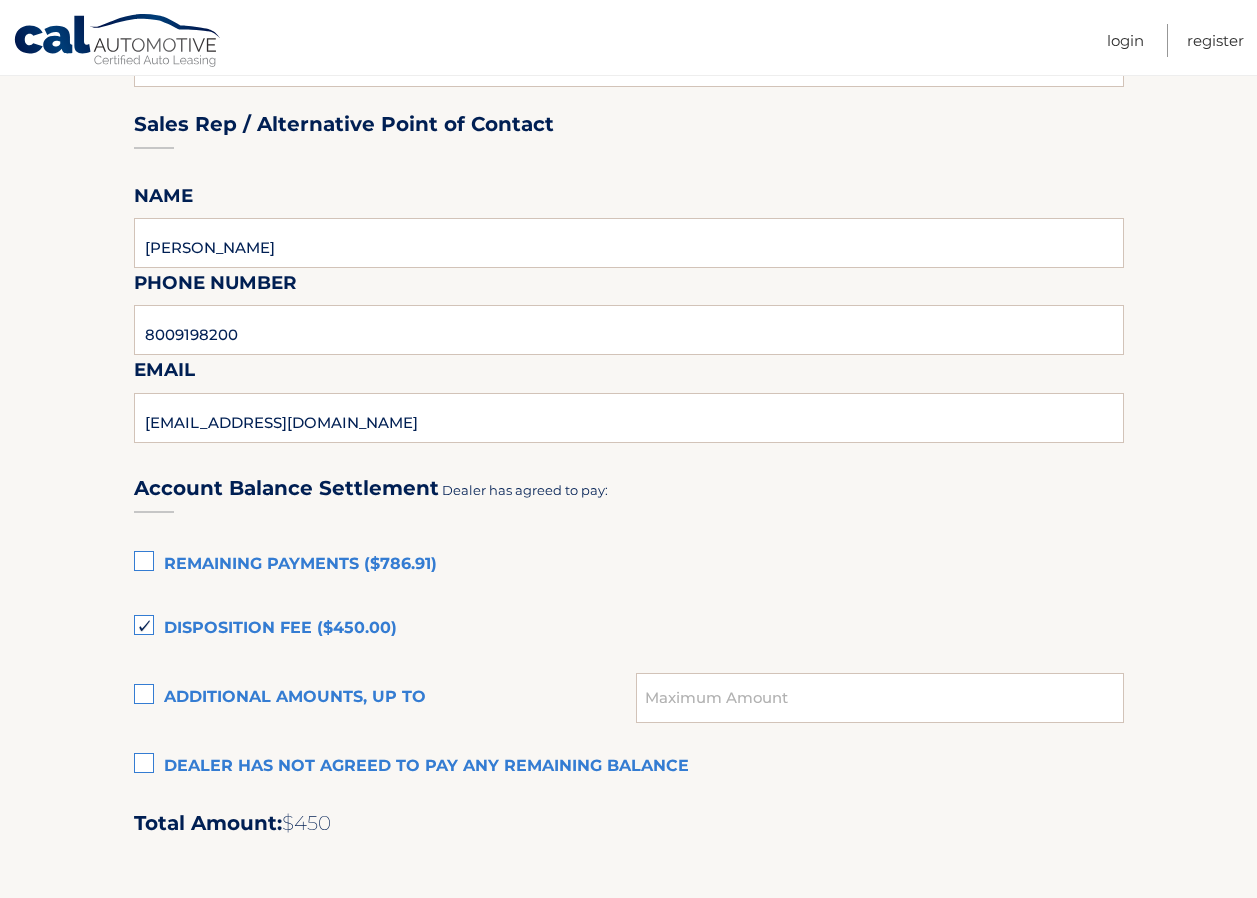 click on "Disposition Fee ($450.00)" at bounding box center (629, 629) 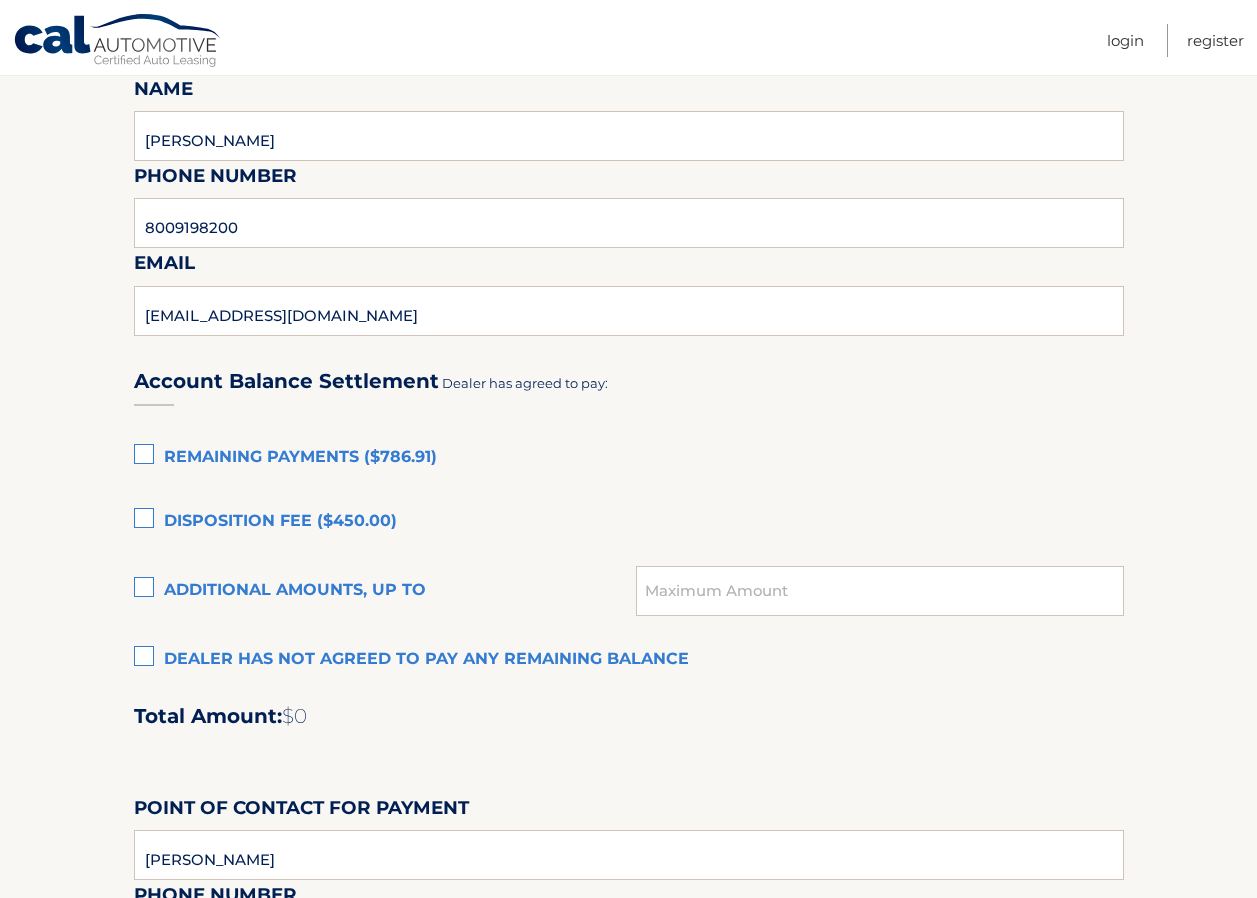 scroll, scrollTop: 1000, scrollLeft: 0, axis: vertical 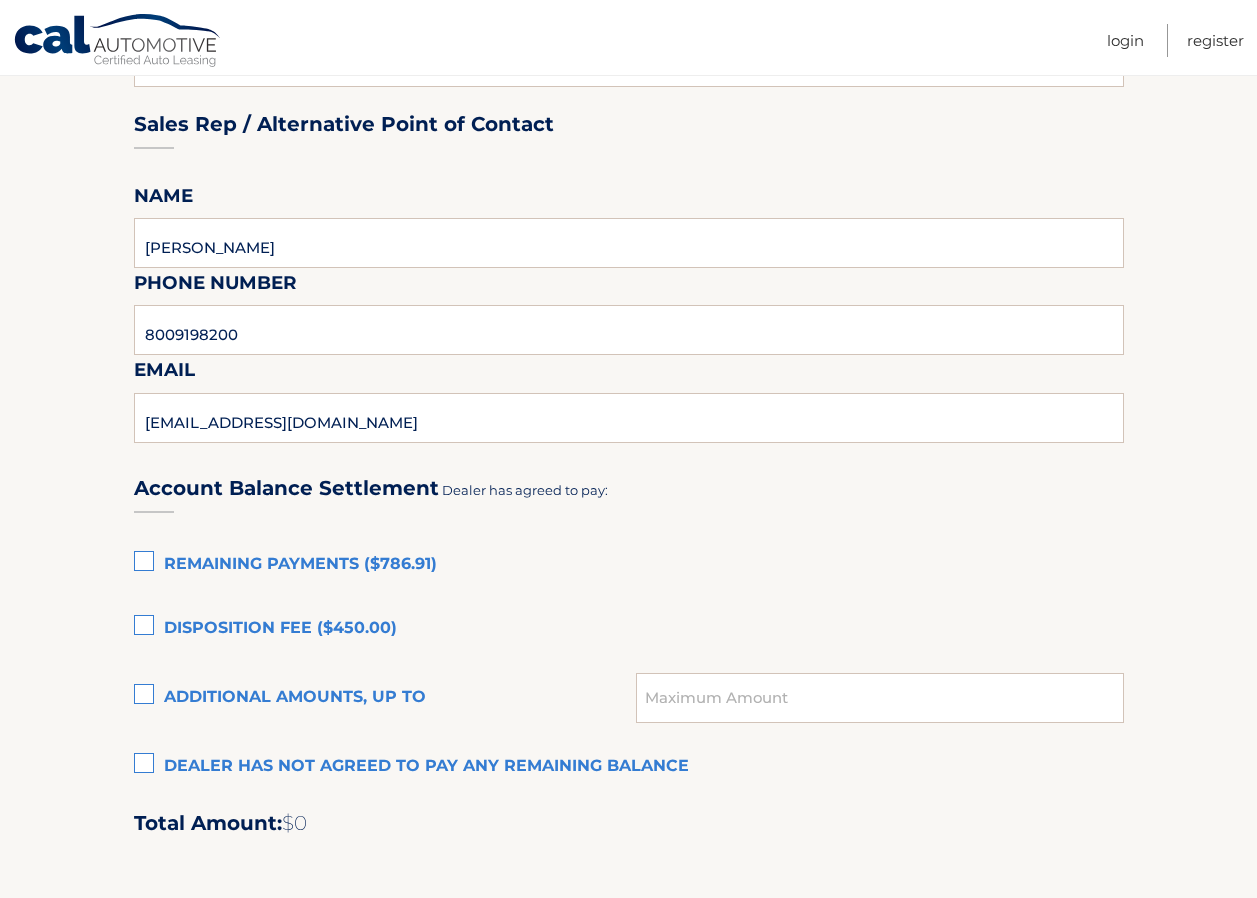 click on "Dealer has not agreed to pay any remaining balance" at bounding box center (629, 767) 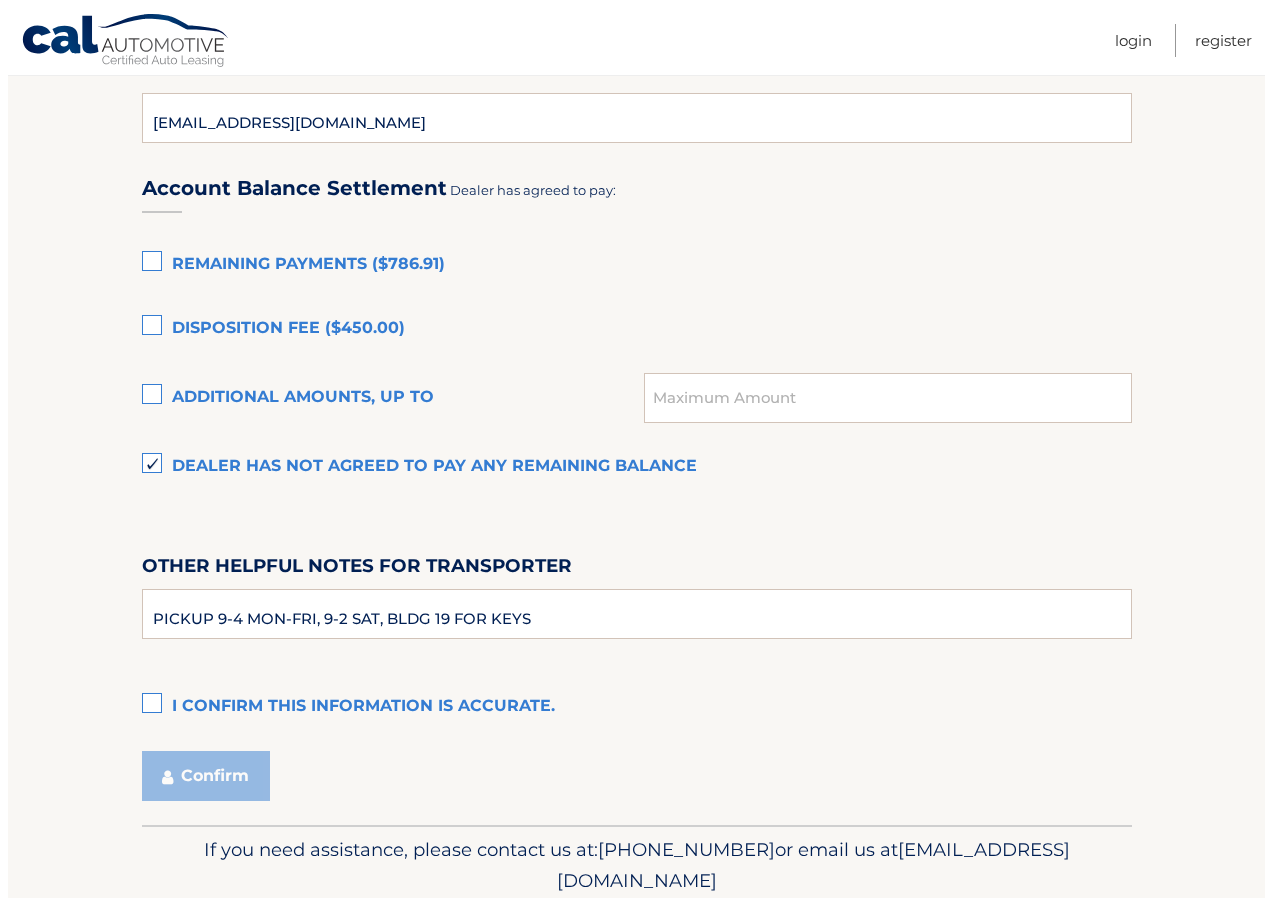 scroll, scrollTop: 1379, scrollLeft: 0, axis: vertical 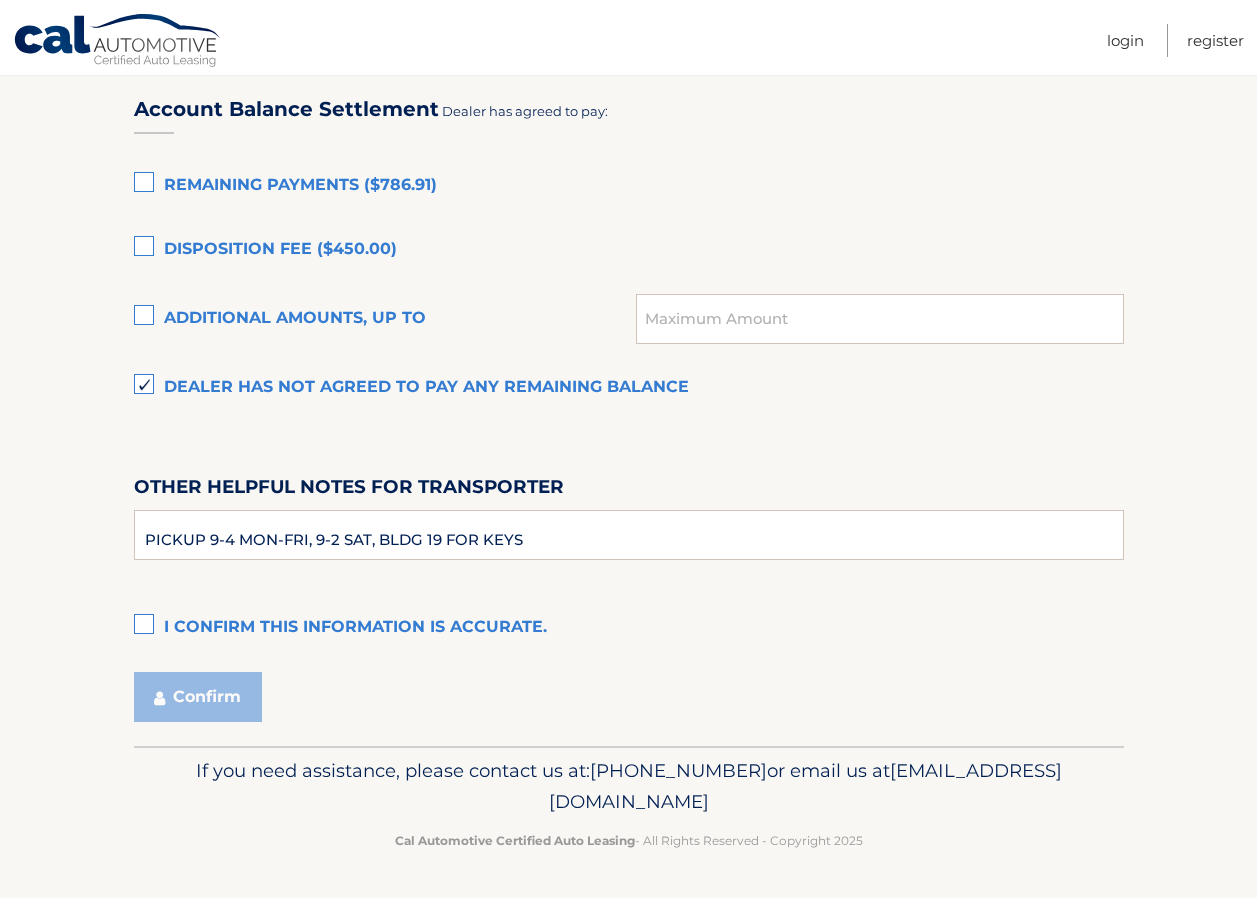 click on "I confirm this information is accurate." at bounding box center [629, 628] 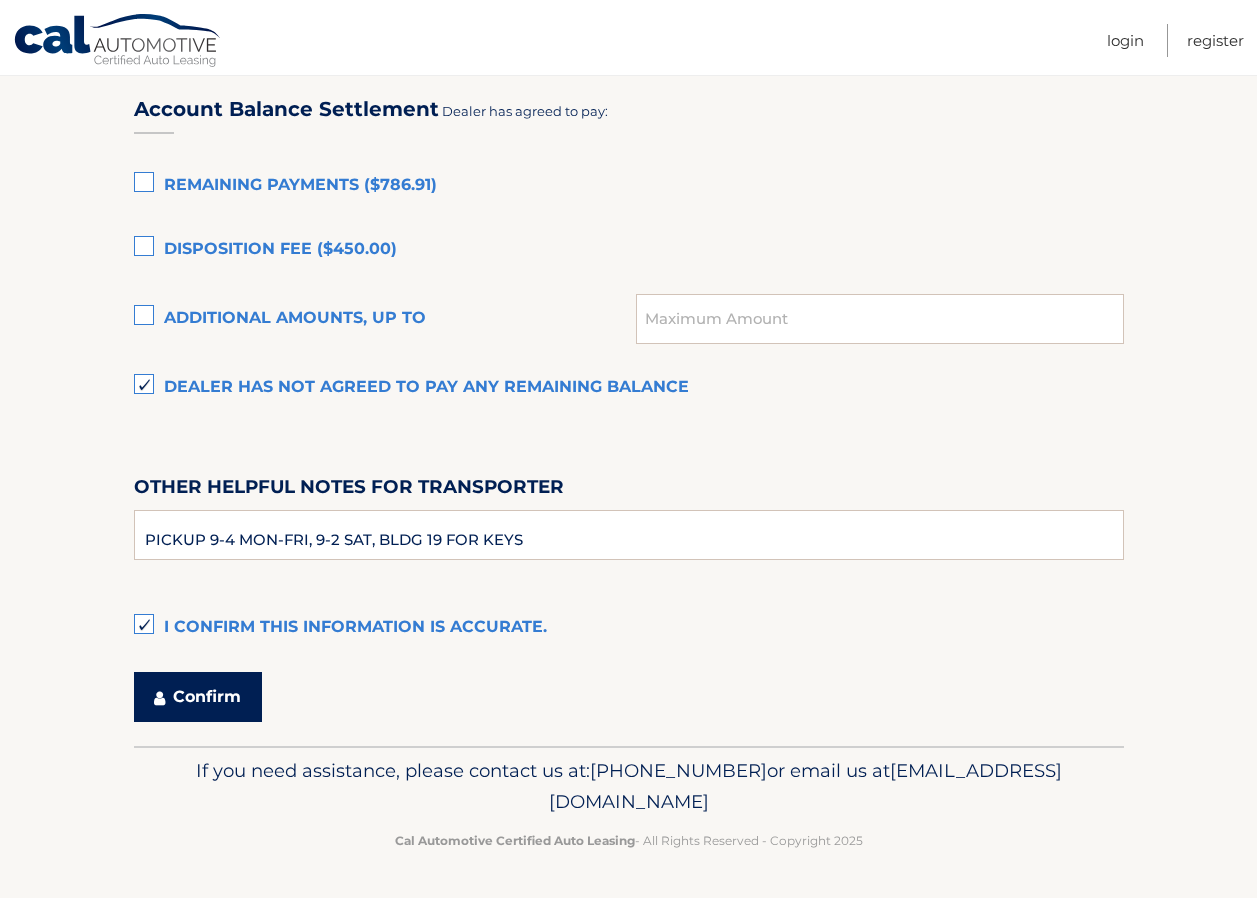 click on "Confirm" at bounding box center [198, 697] 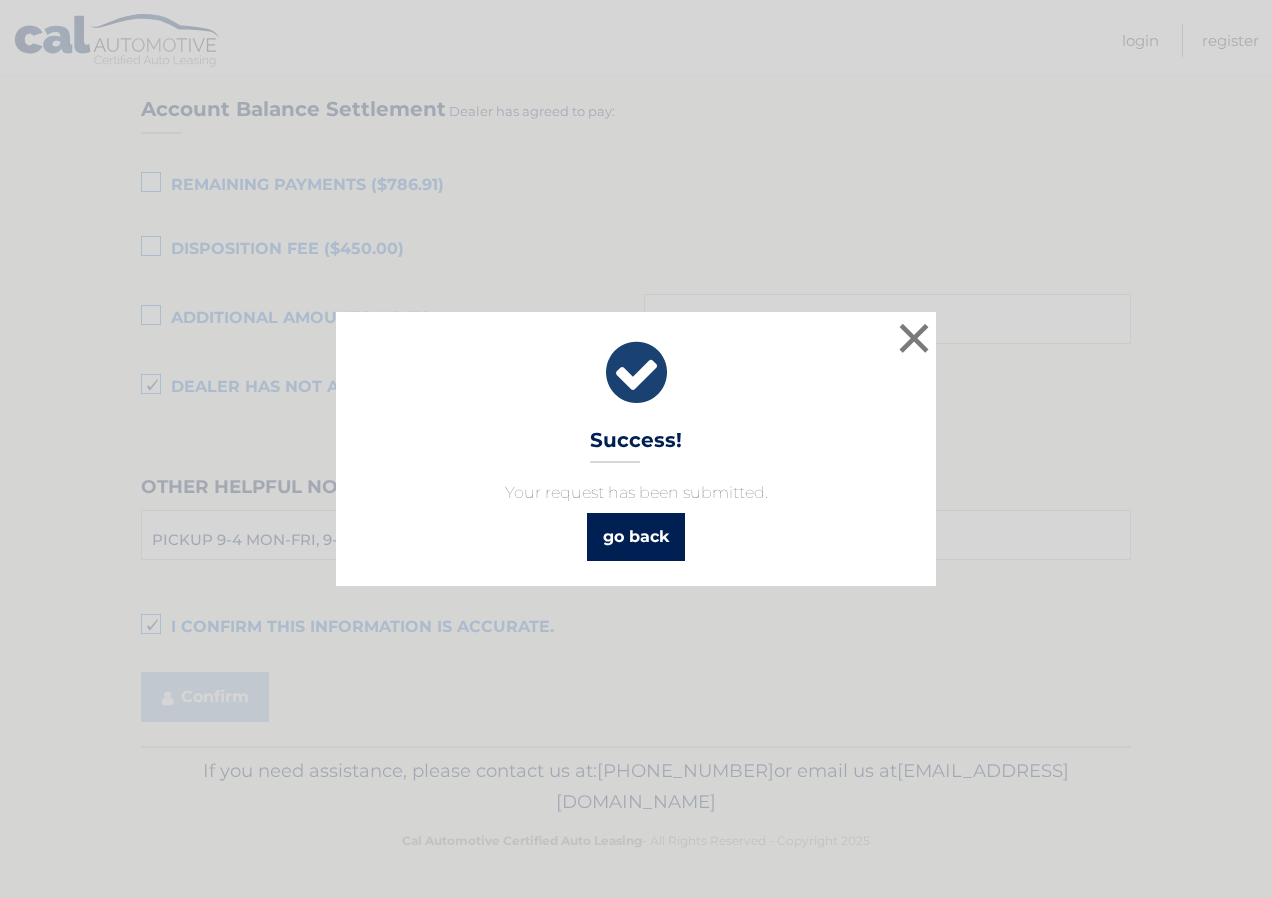 click on "go back" at bounding box center [636, 537] 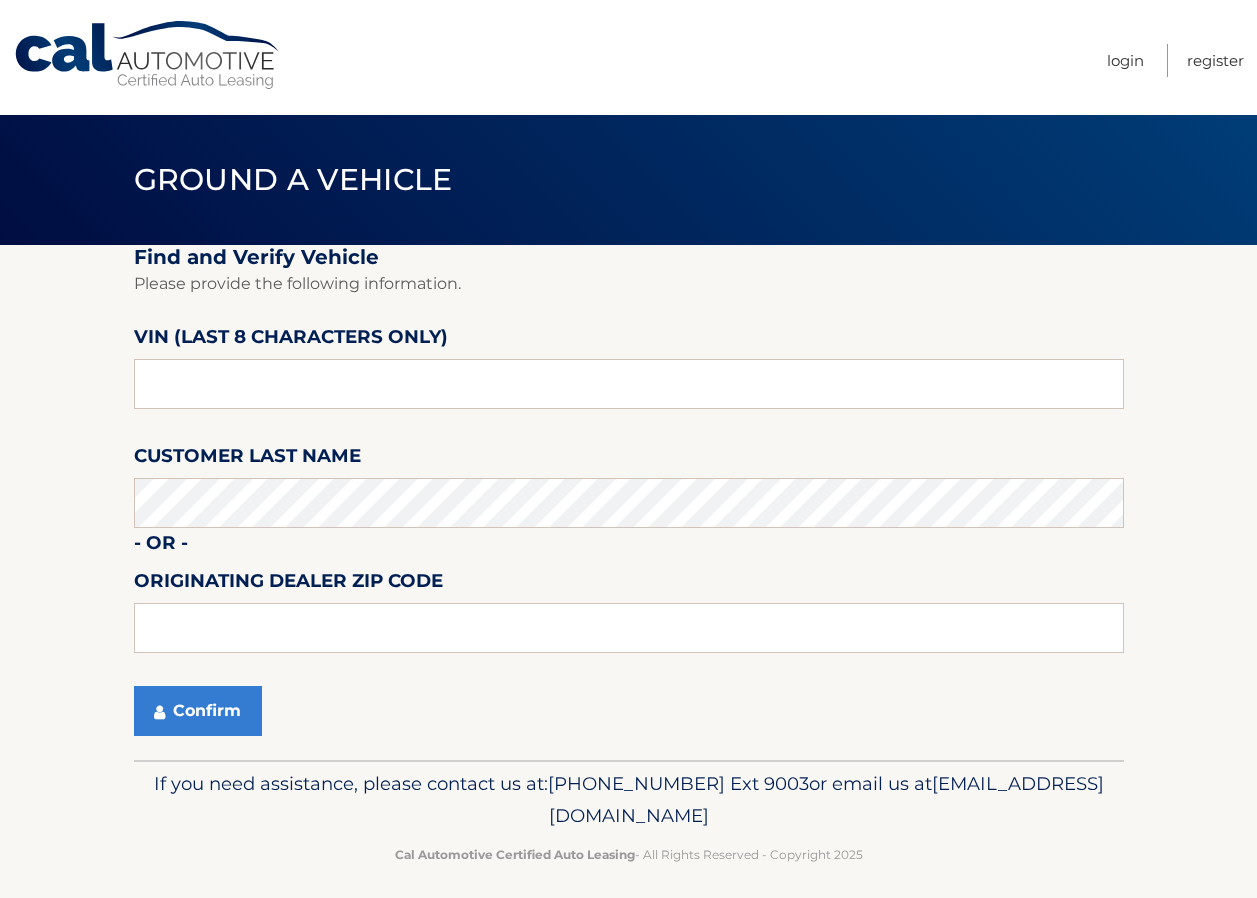 scroll, scrollTop: 0, scrollLeft: 0, axis: both 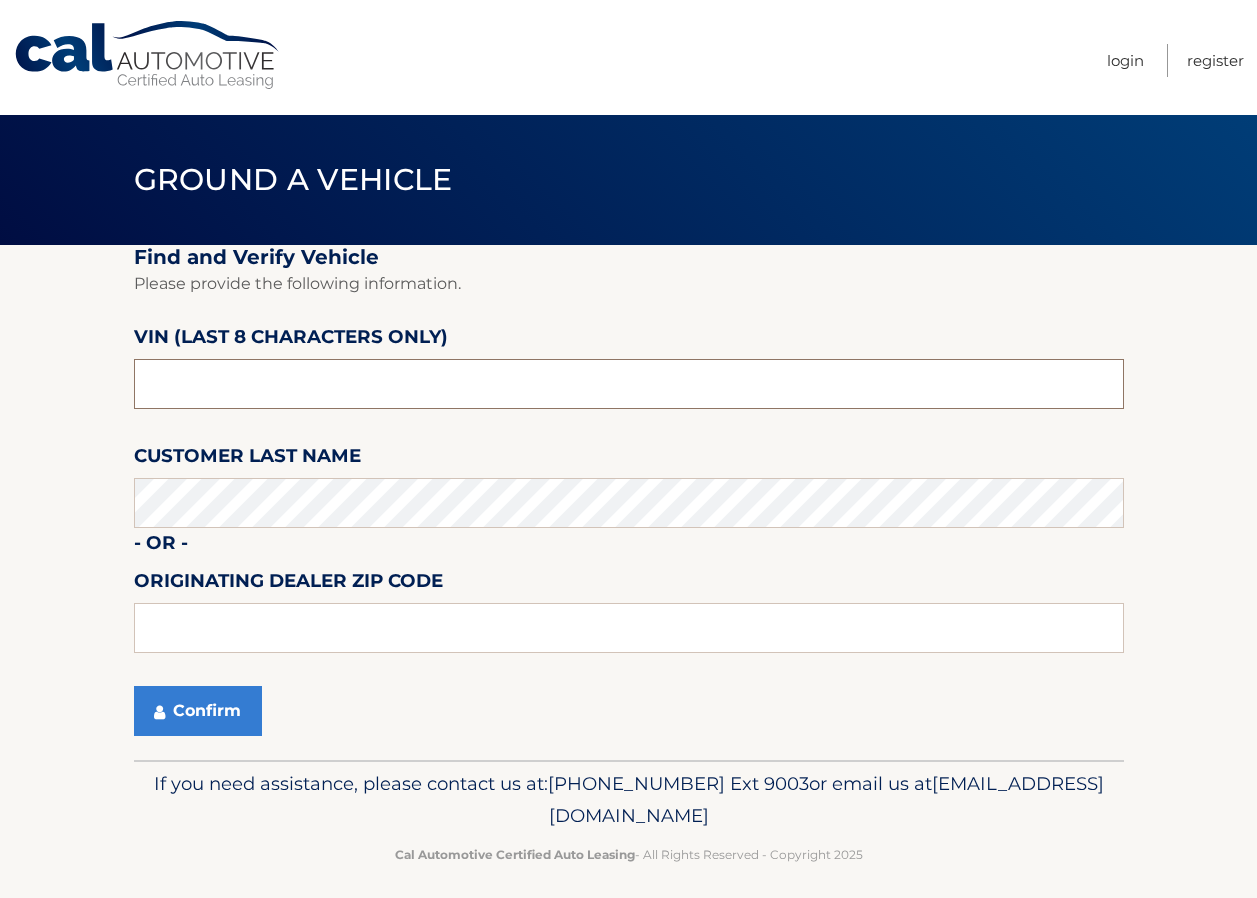 click at bounding box center [629, 384] 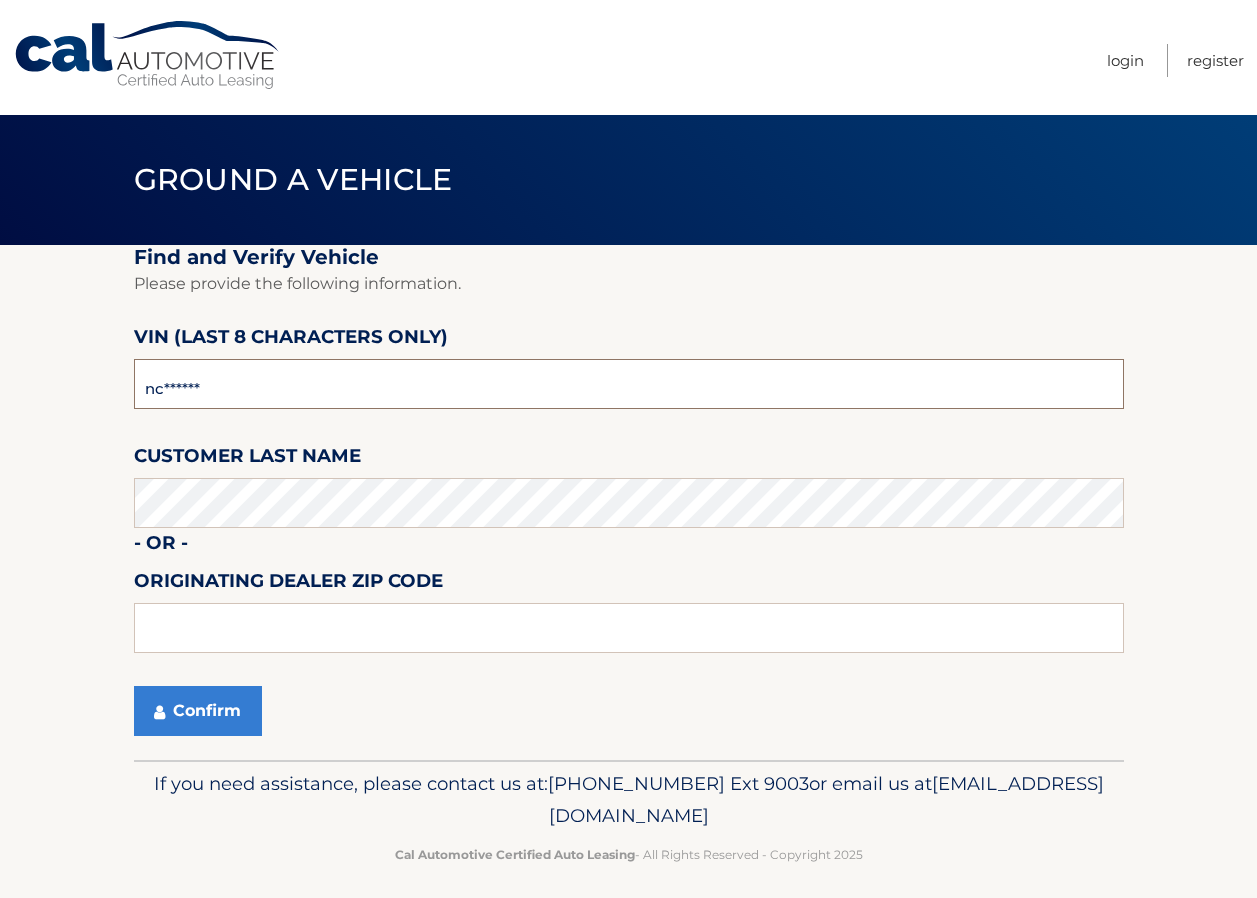 type on "n*******" 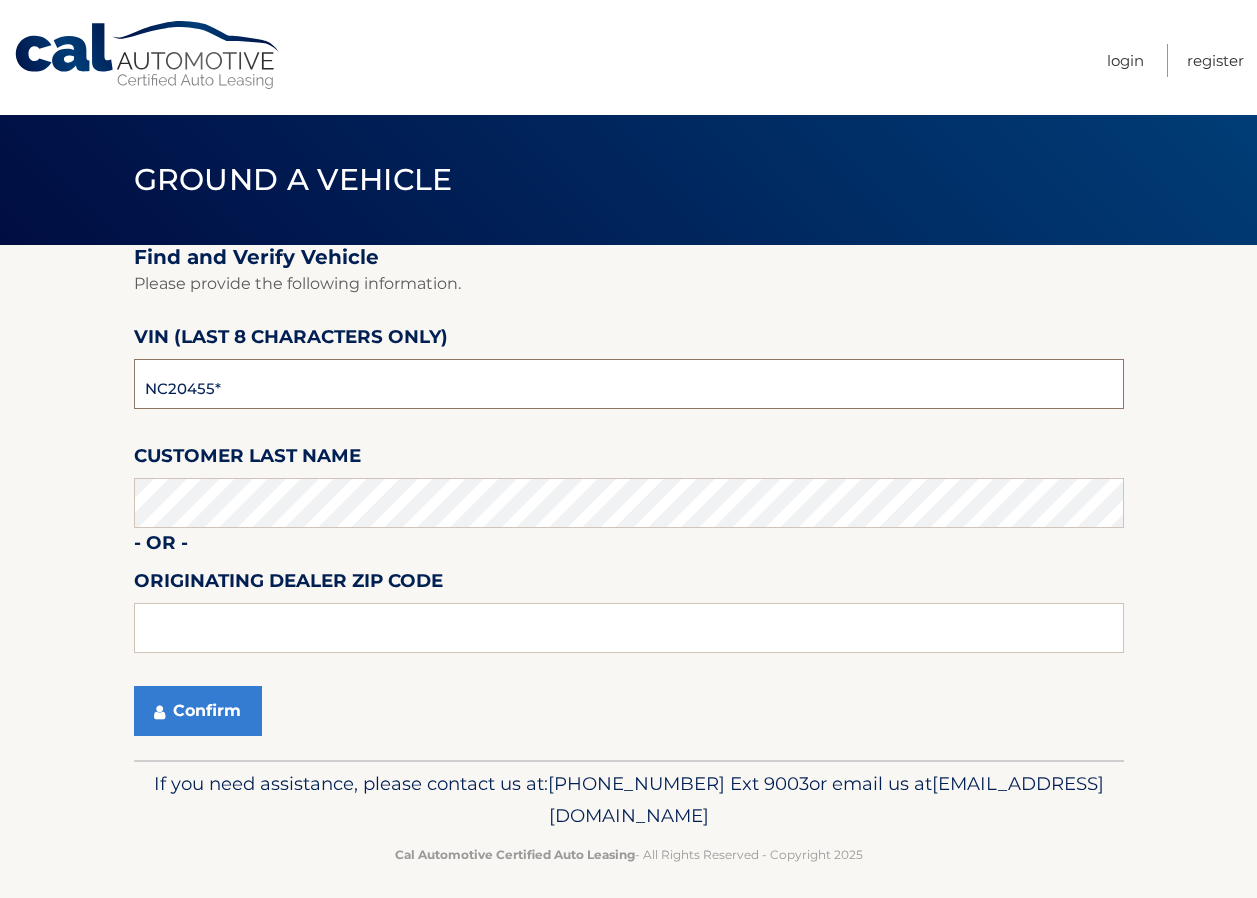 type on "NC204552" 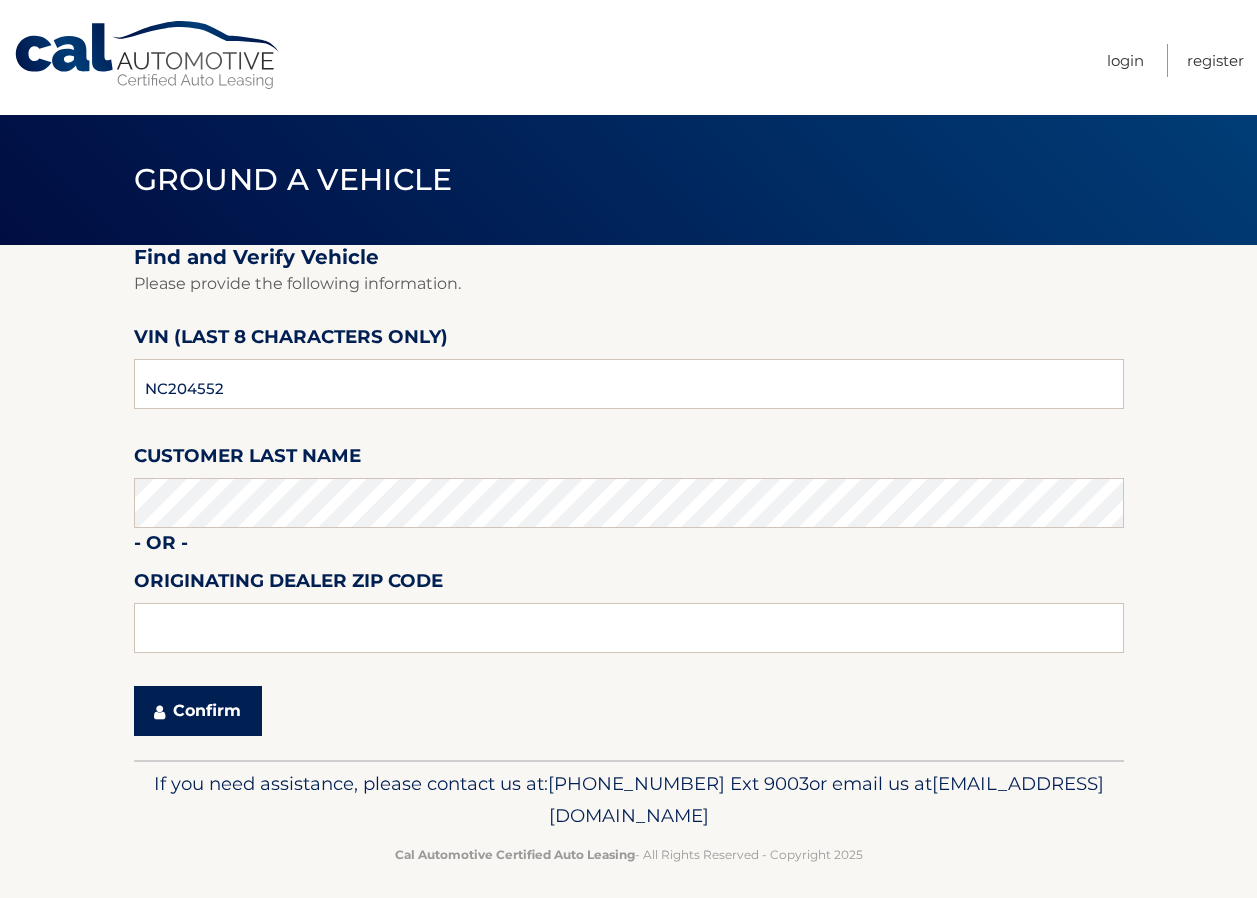 click on "Confirm" at bounding box center [198, 711] 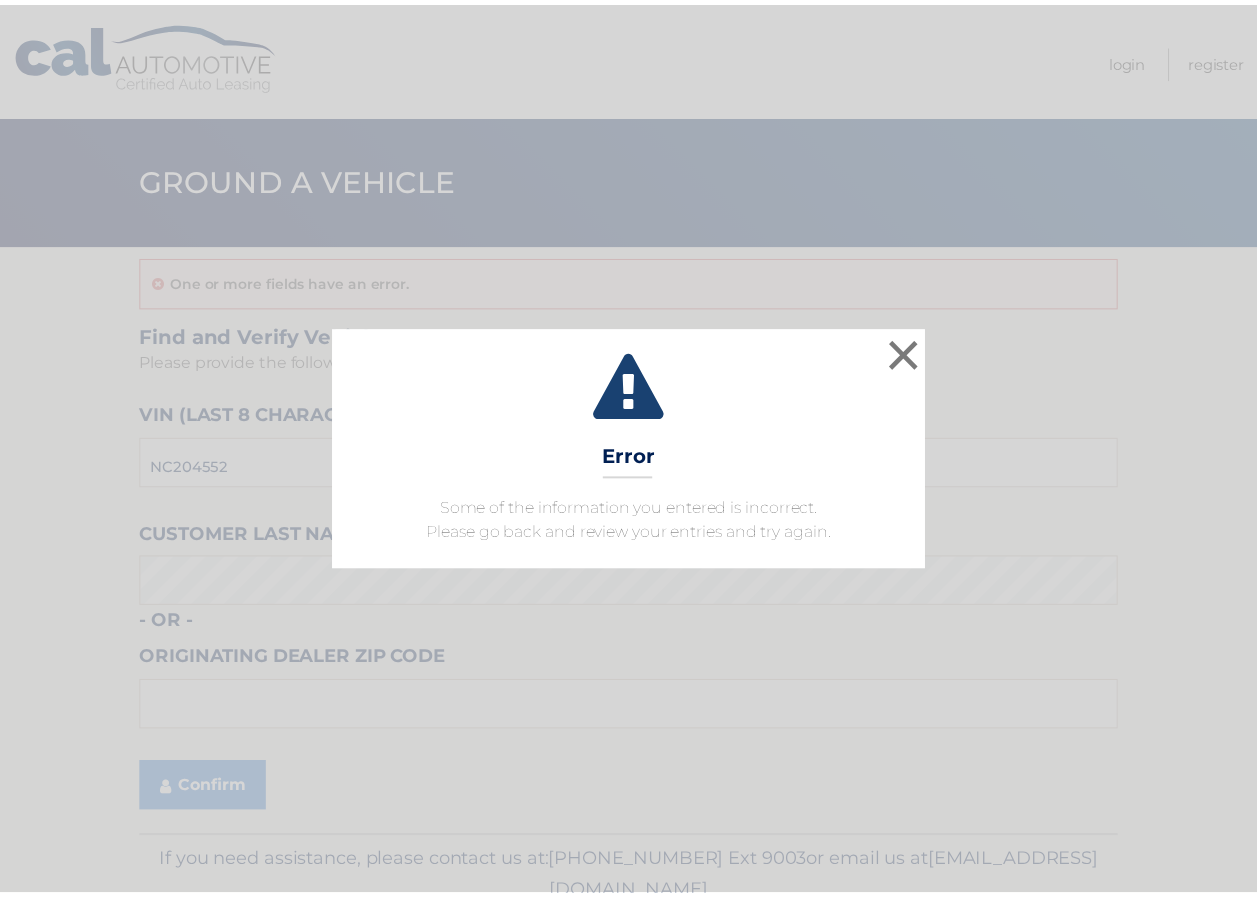 scroll, scrollTop: 0, scrollLeft: 0, axis: both 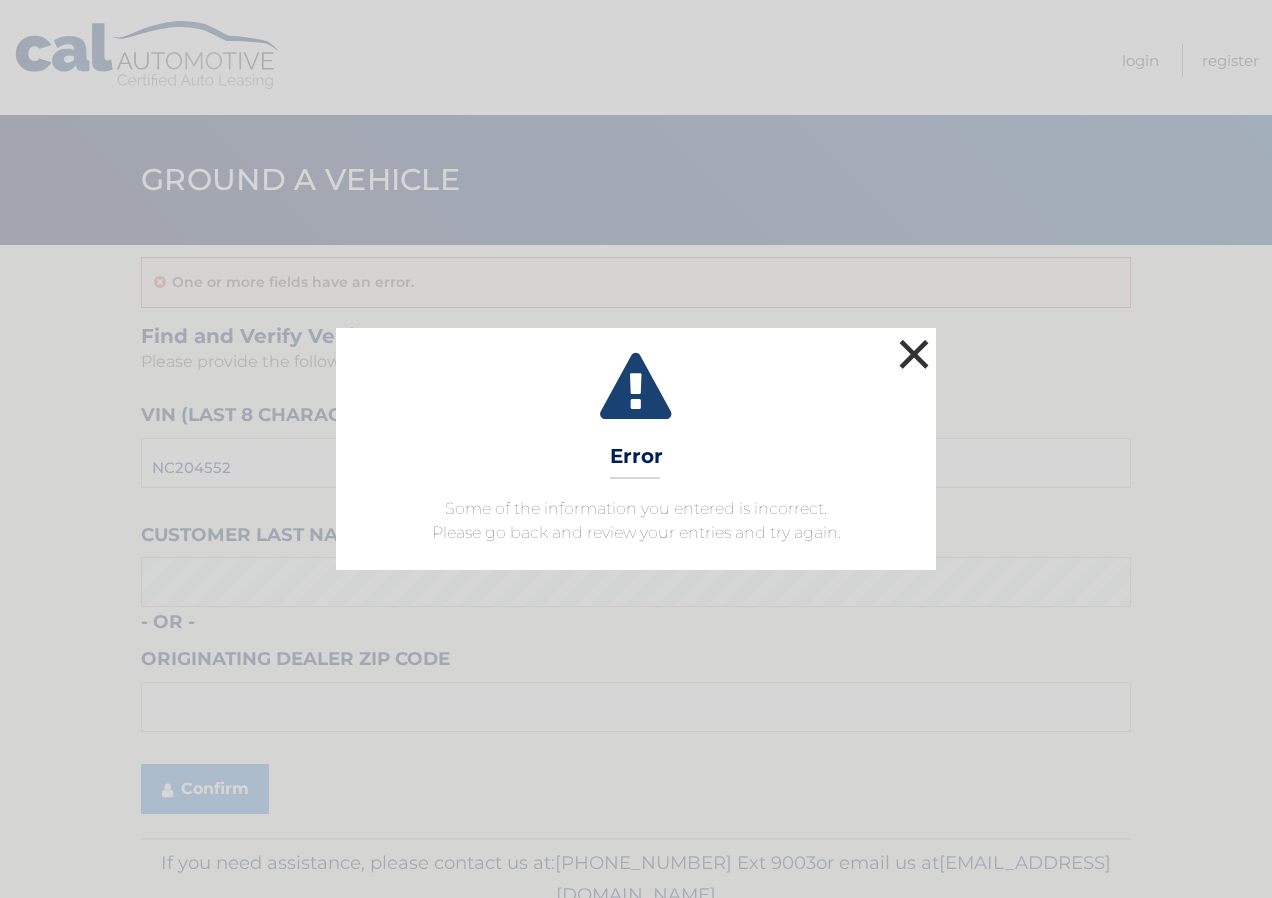 click on "×" at bounding box center (914, 354) 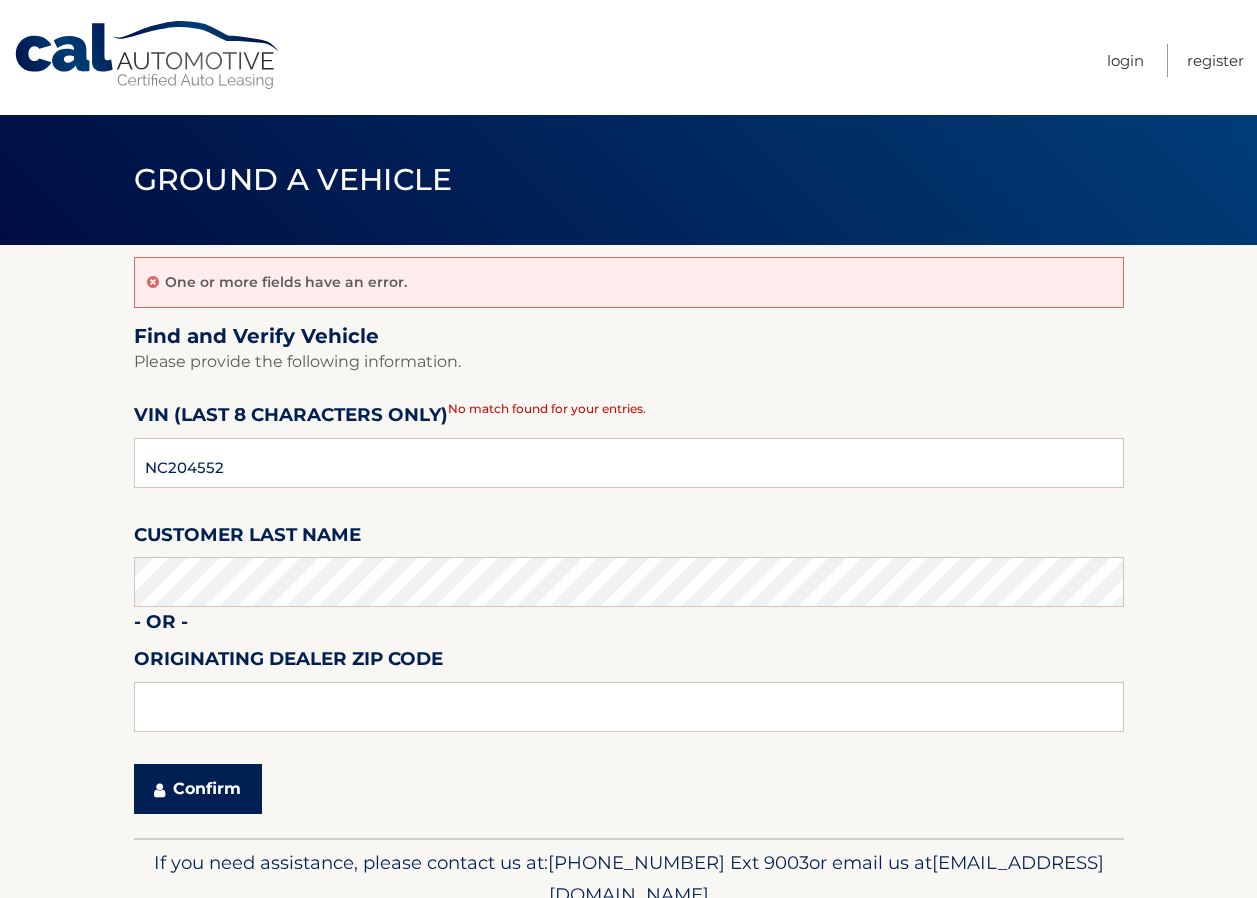 click on "Confirm" at bounding box center [198, 789] 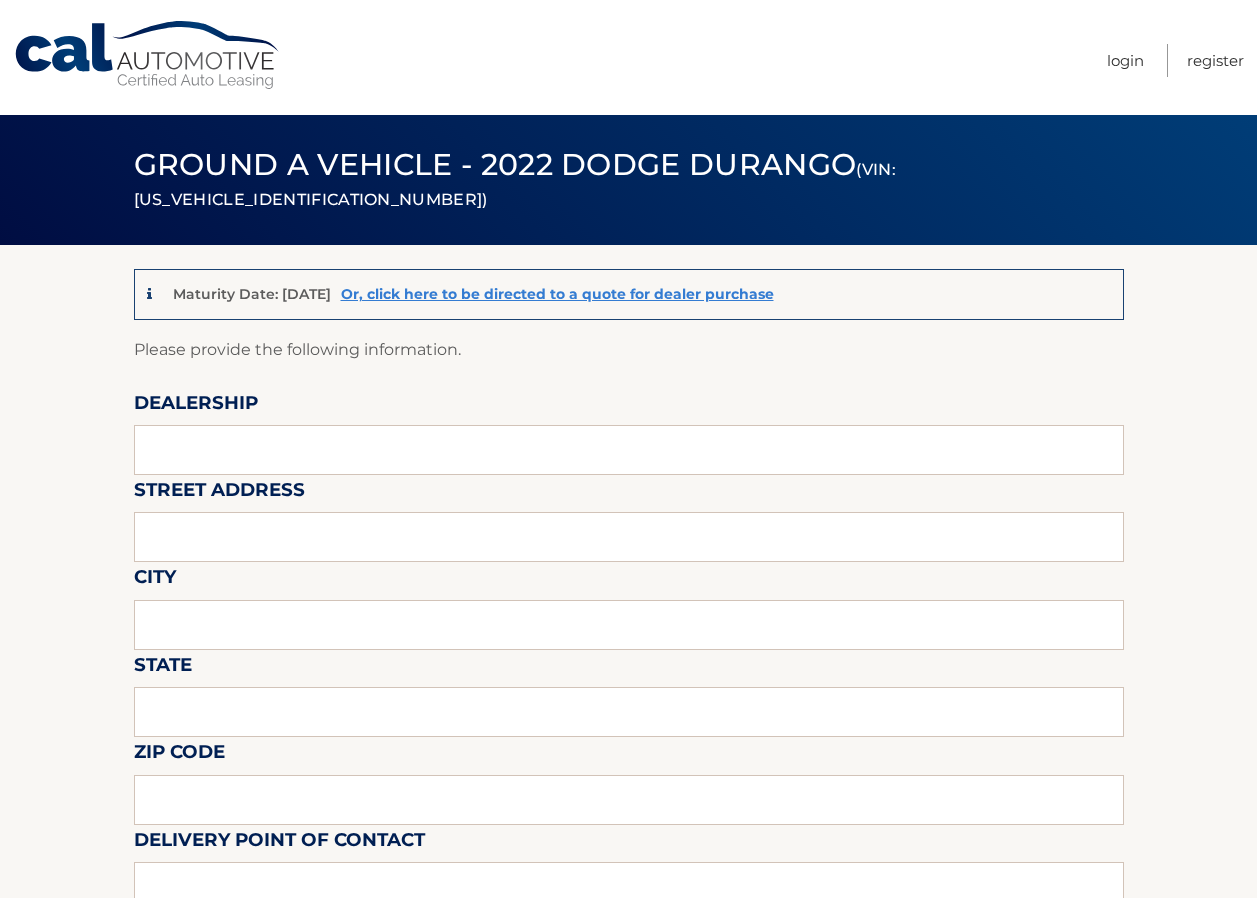 scroll, scrollTop: 0, scrollLeft: 0, axis: both 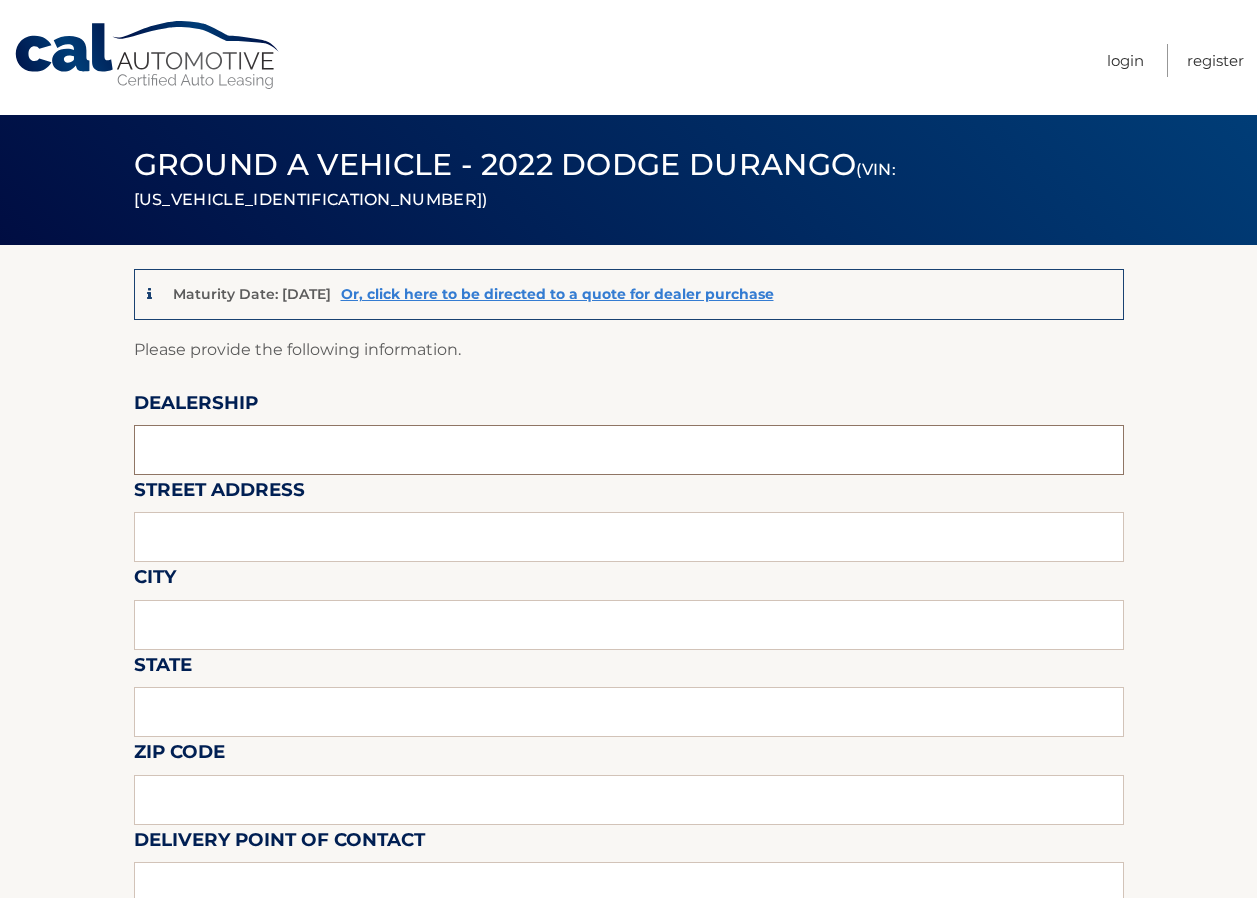 drag, startPoint x: 212, startPoint y: 435, endPoint x: 183, endPoint y: 450, distance: 32.649654 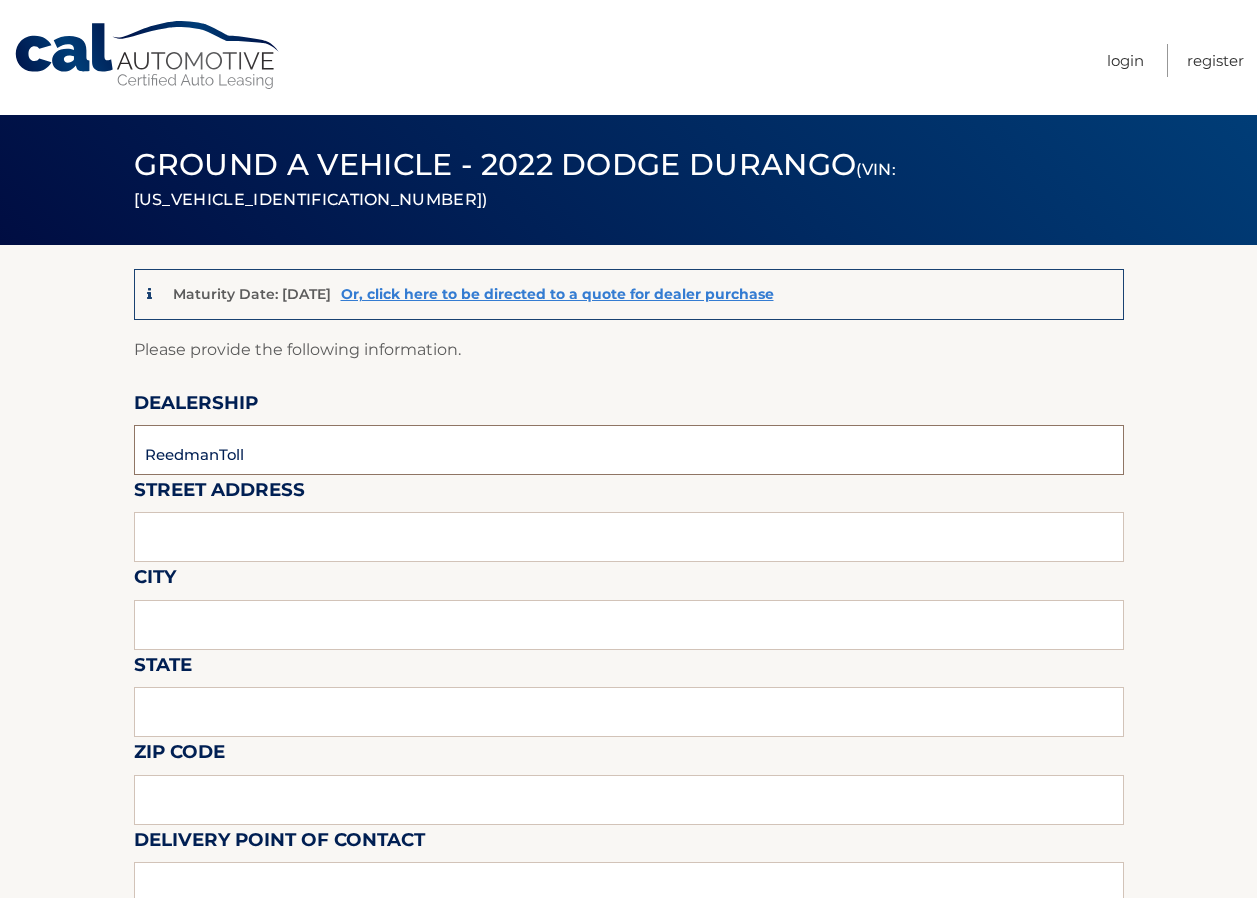 type on "1700 E [PERSON_NAME]" 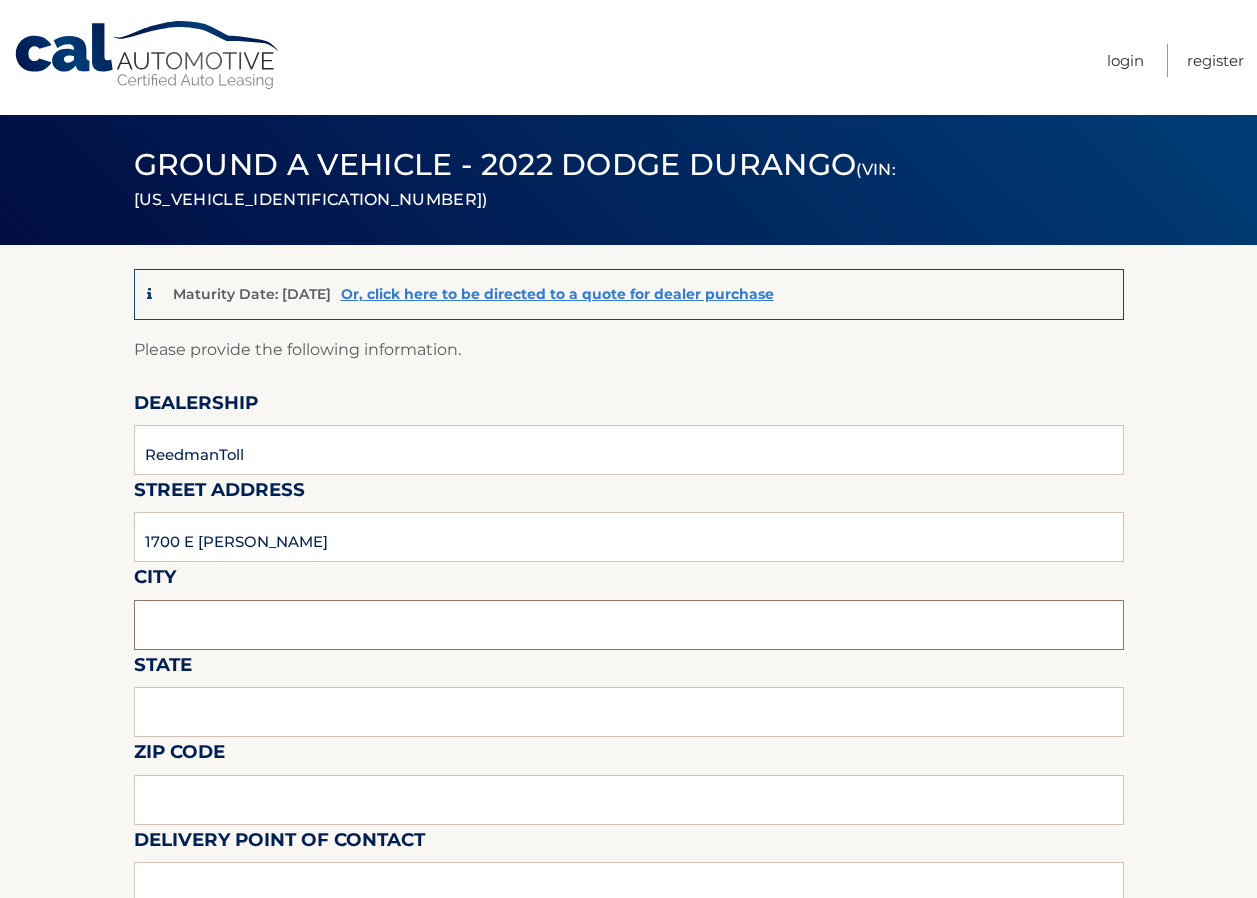 type on "LANGHORNE" 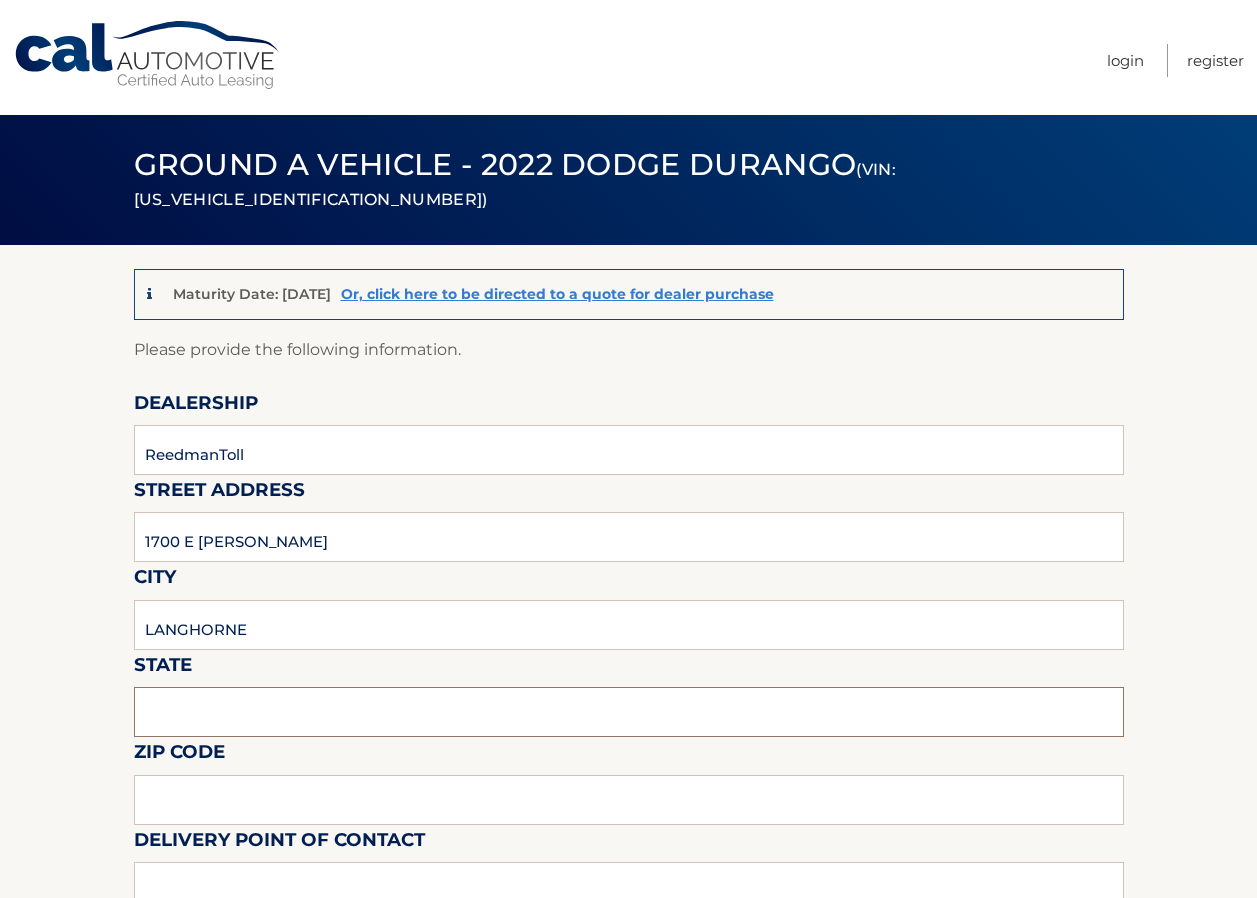 type on "PA" 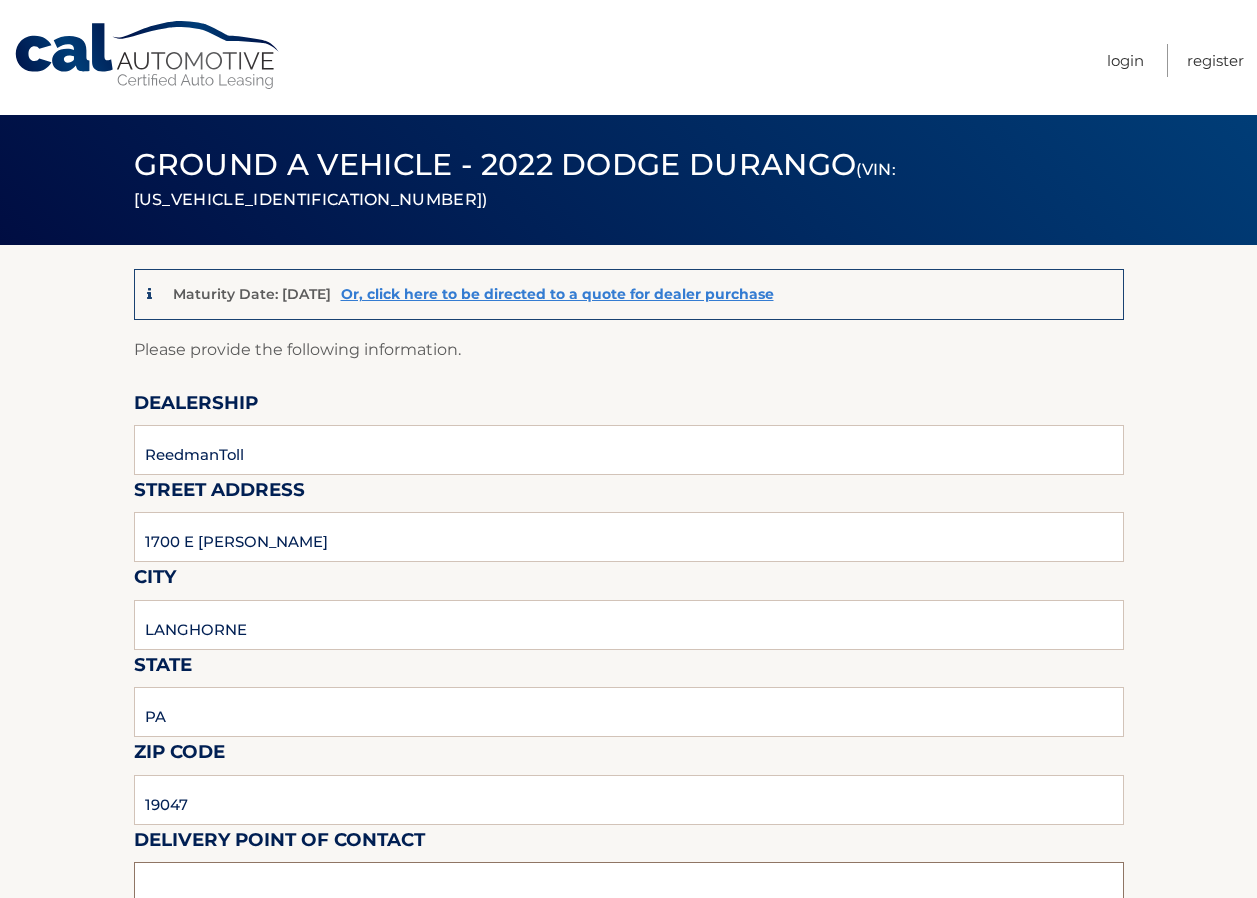 type on "[PERSON_NAME]" 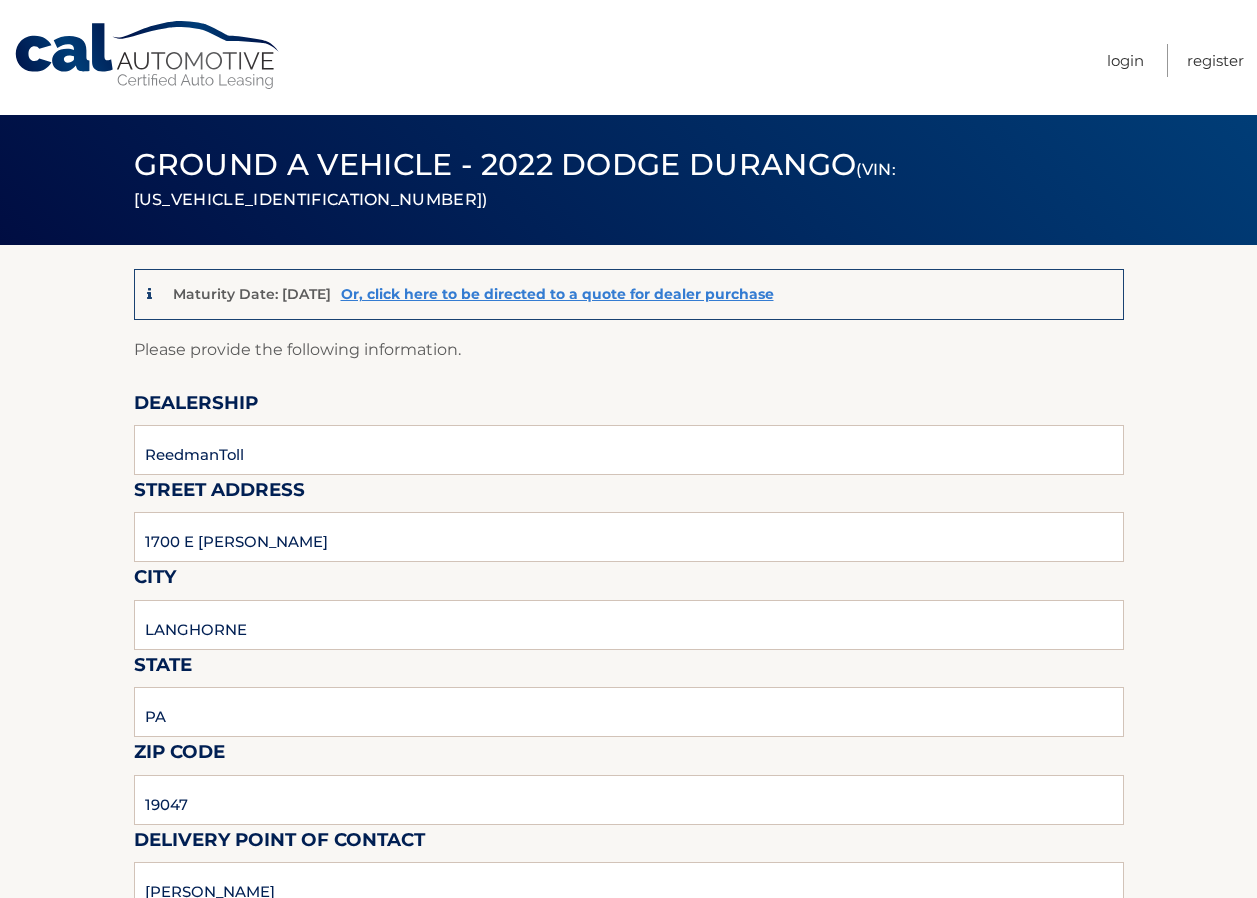 type on "[EMAIL_ADDRESS][DOMAIN_NAME]" 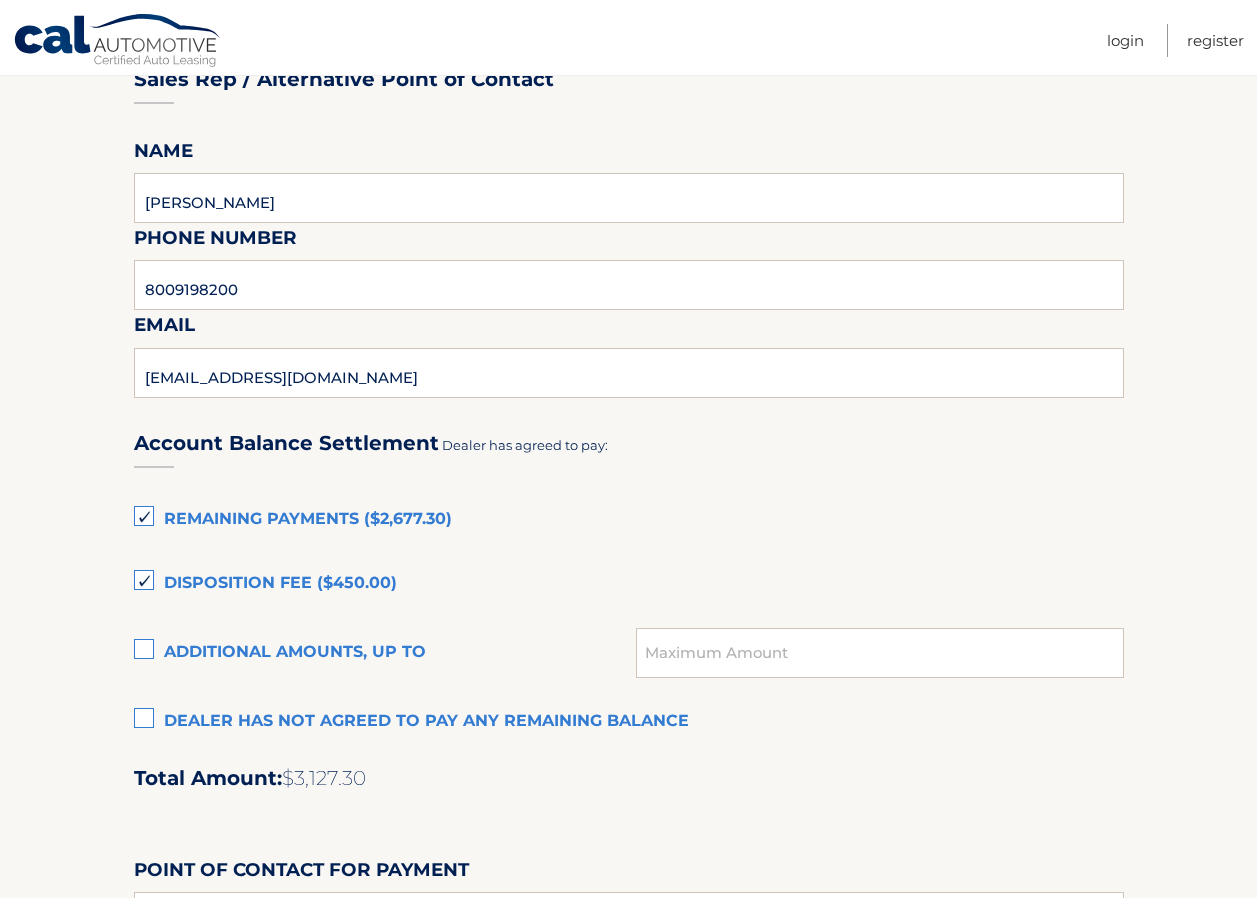 scroll, scrollTop: 1100, scrollLeft: 0, axis: vertical 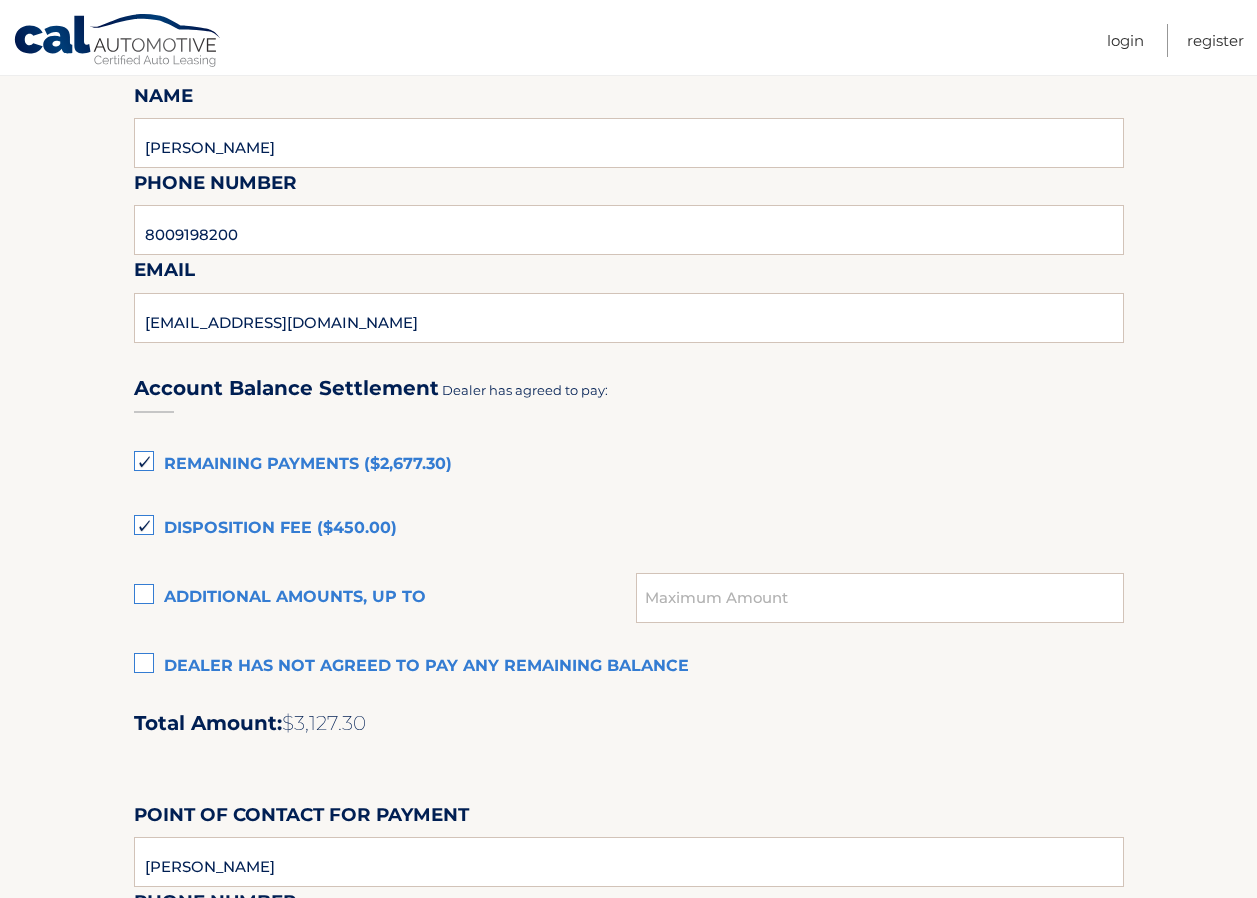 click on "Remaining Payments ($2,677.30)" at bounding box center (629, 465) 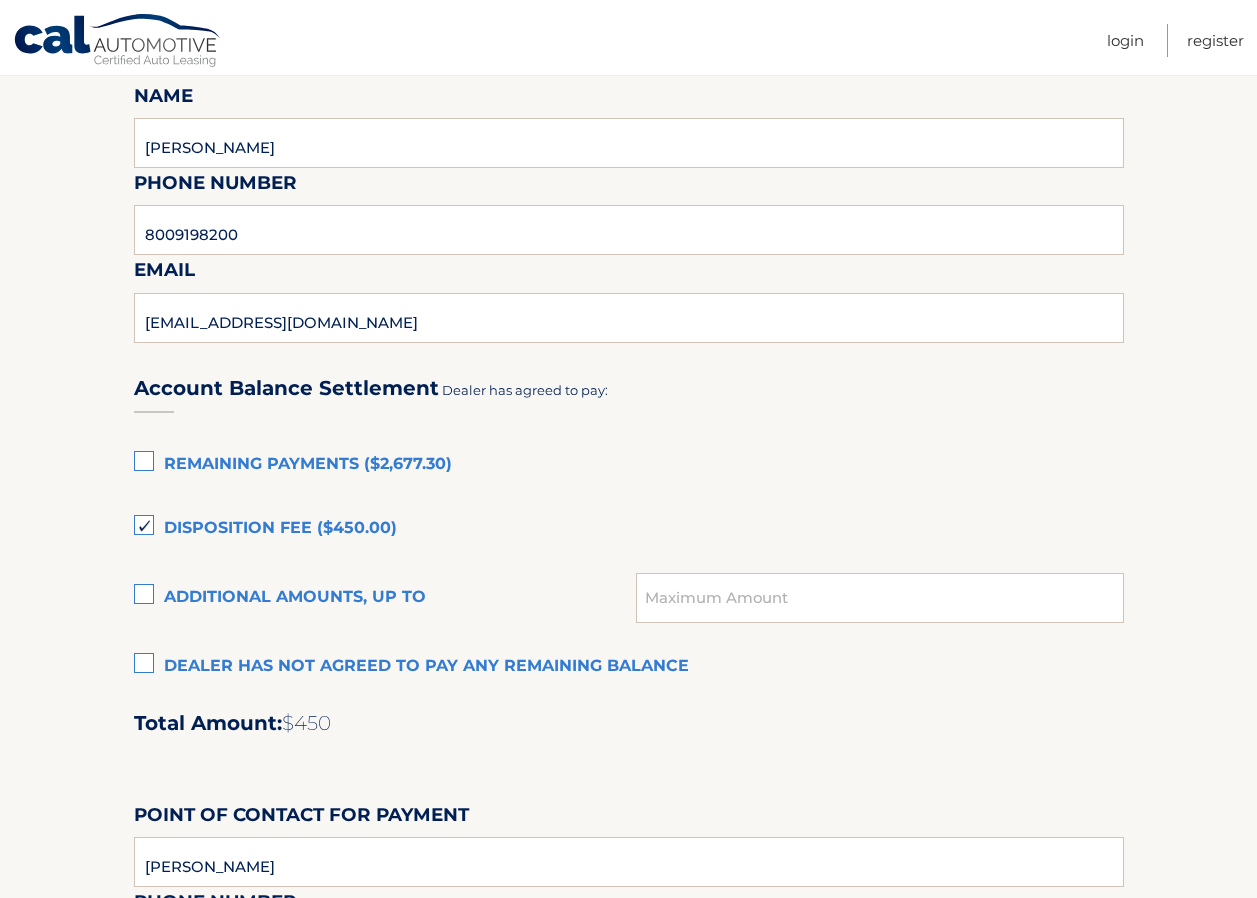 click on "Disposition Fee ($450.00)" at bounding box center [629, 529] 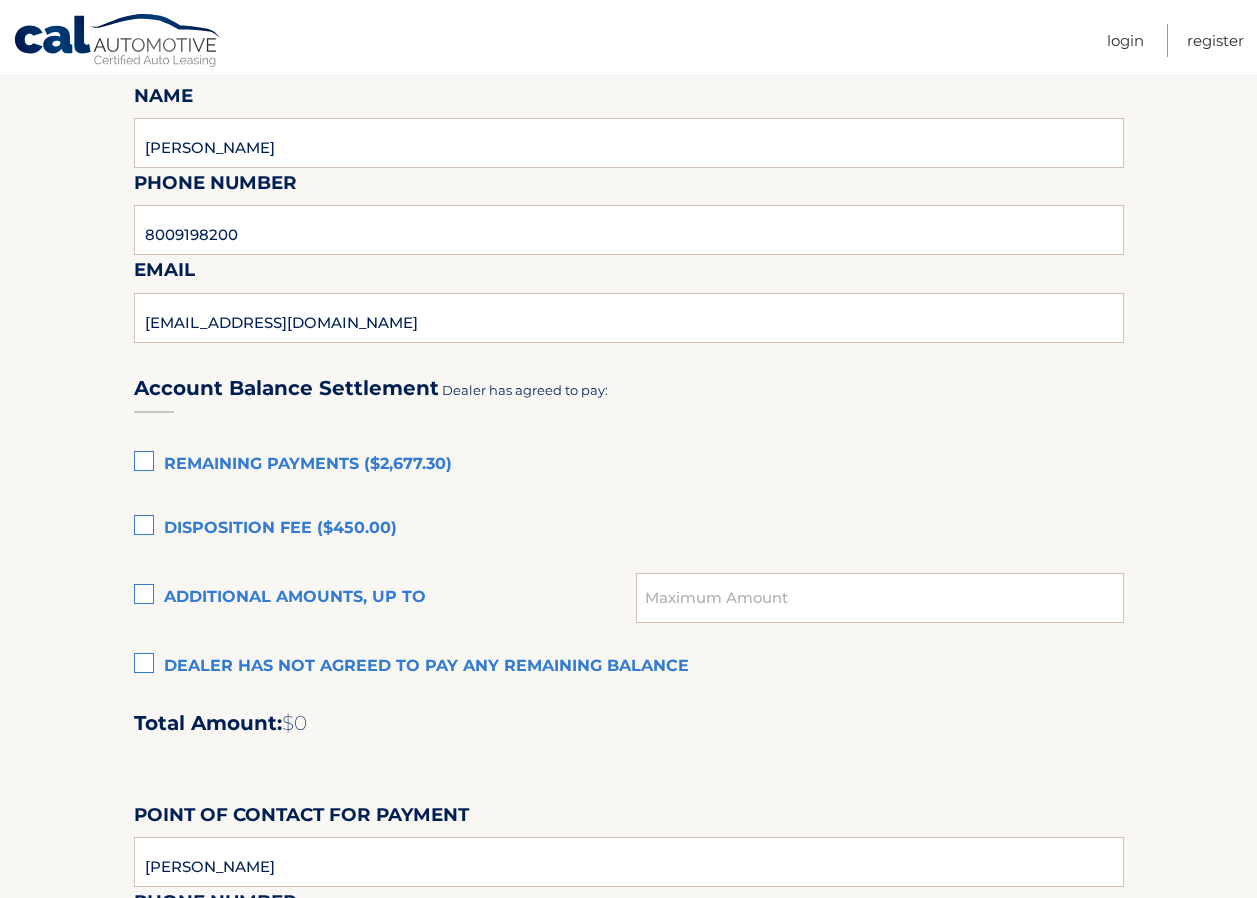click on "Dealer has not agreed to pay any remaining balance" at bounding box center (629, 667) 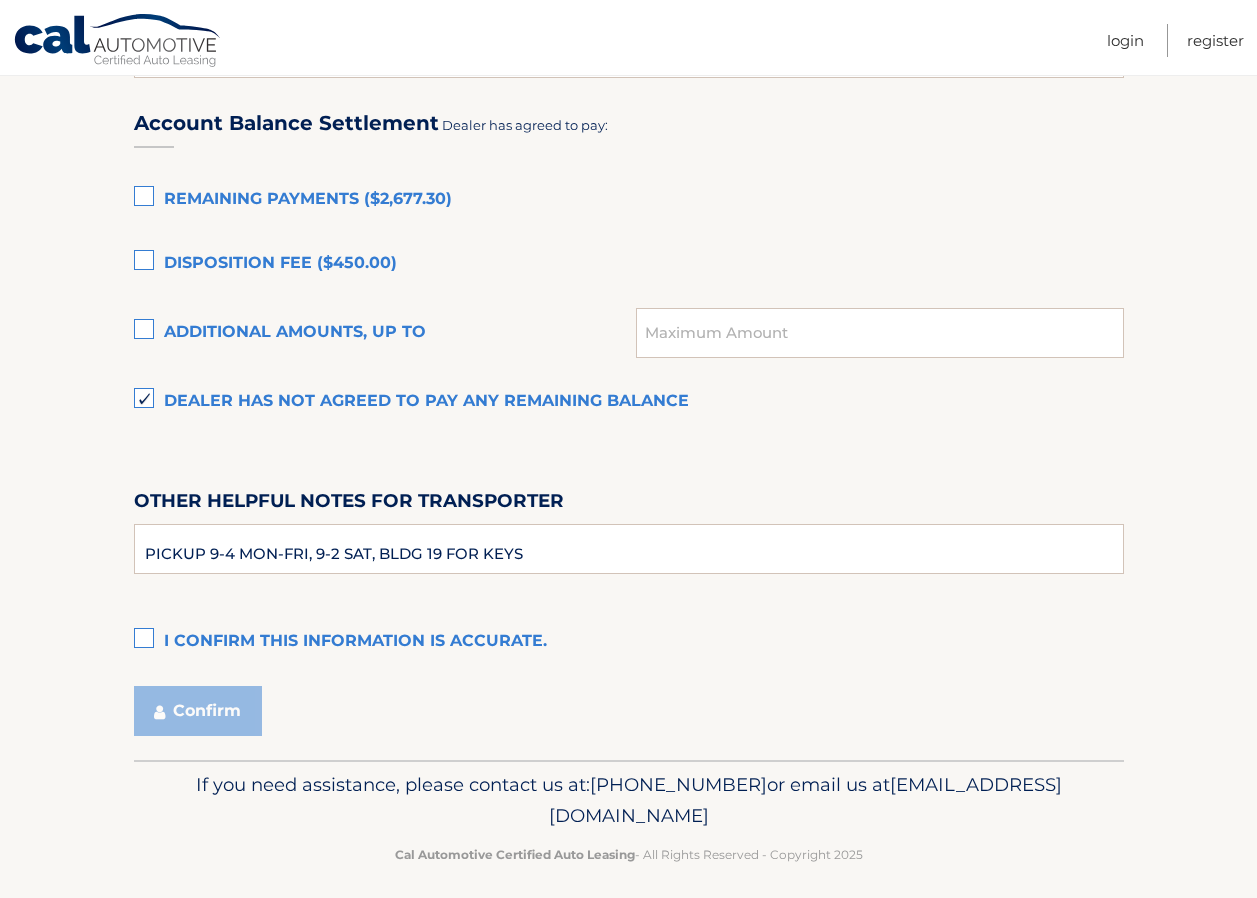scroll, scrollTop: 1379, scrollLeft: 0, axis: vertical 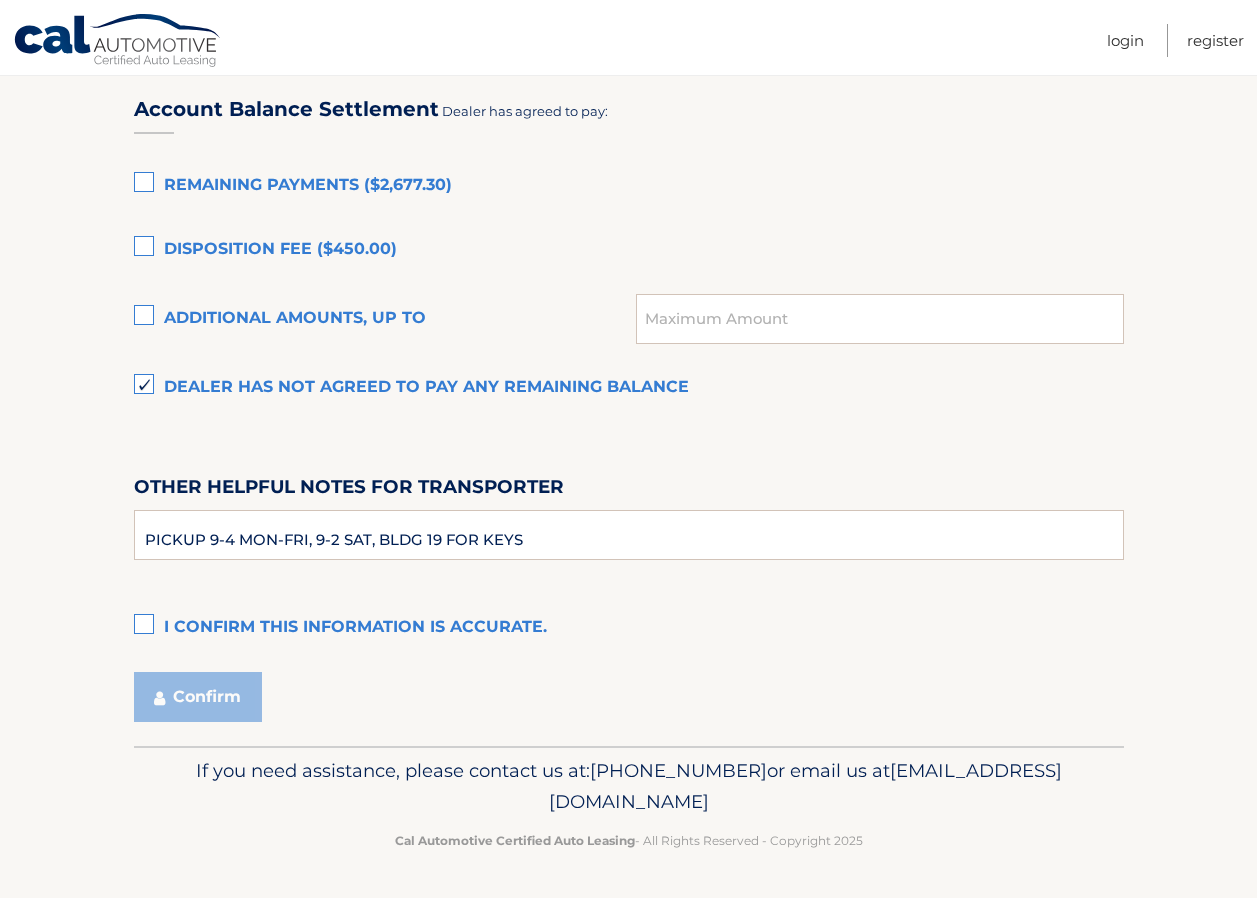 click on "I confirm this information is accurate." at bounding box center [629, 628] 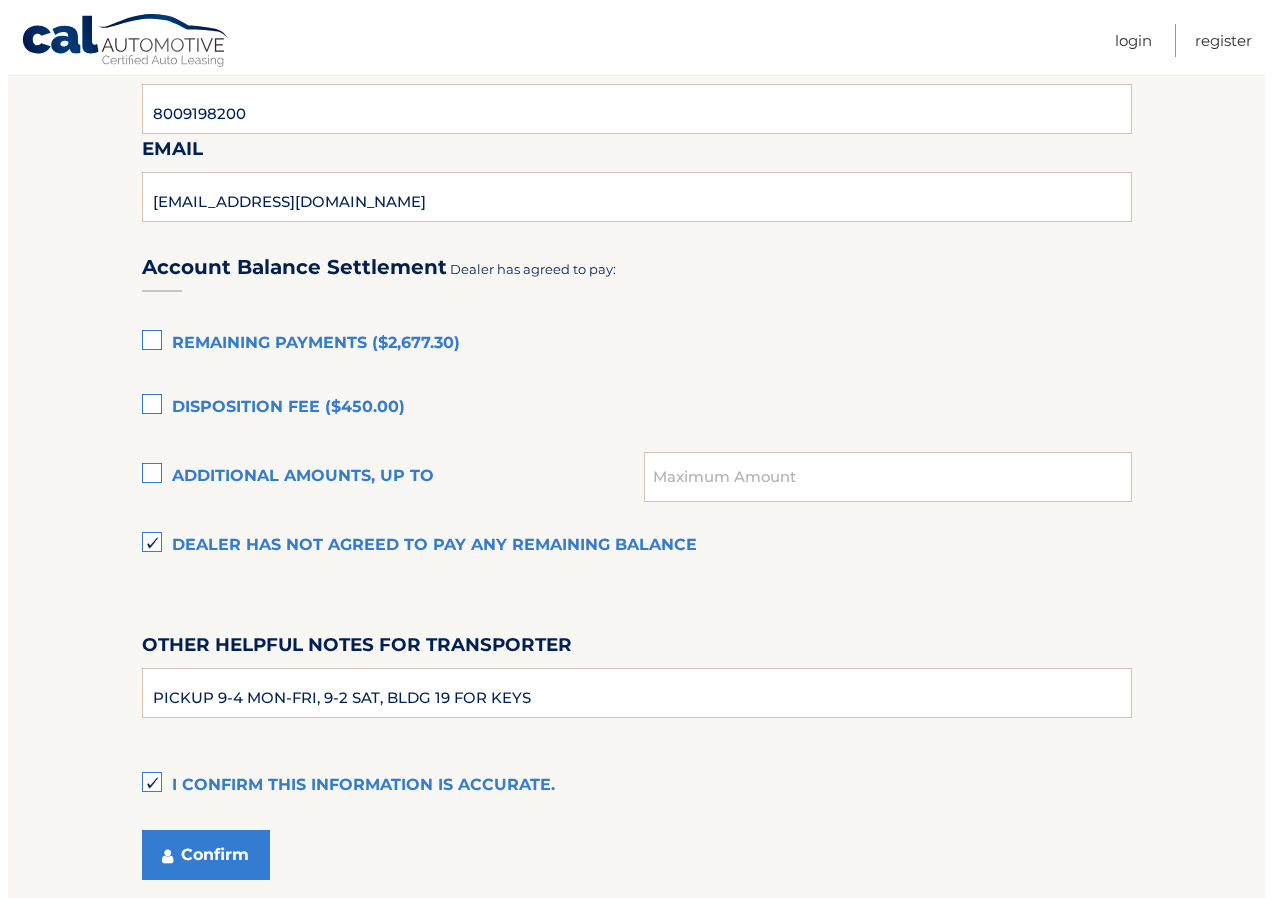 scroll, scrollTop: 1279, scrollLeft: 0, axis: vertical 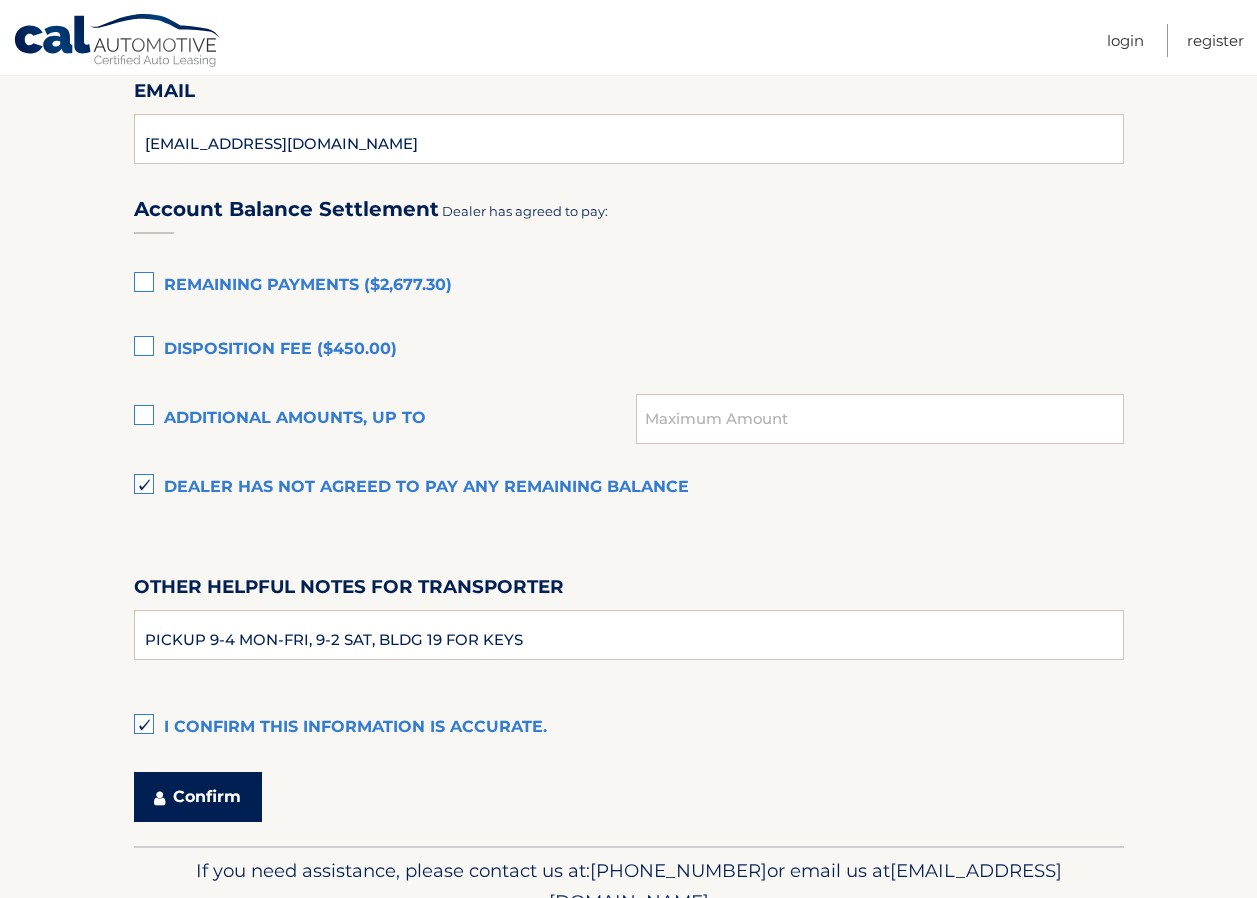 click on "Confirm" at bounding box center [198, 797] 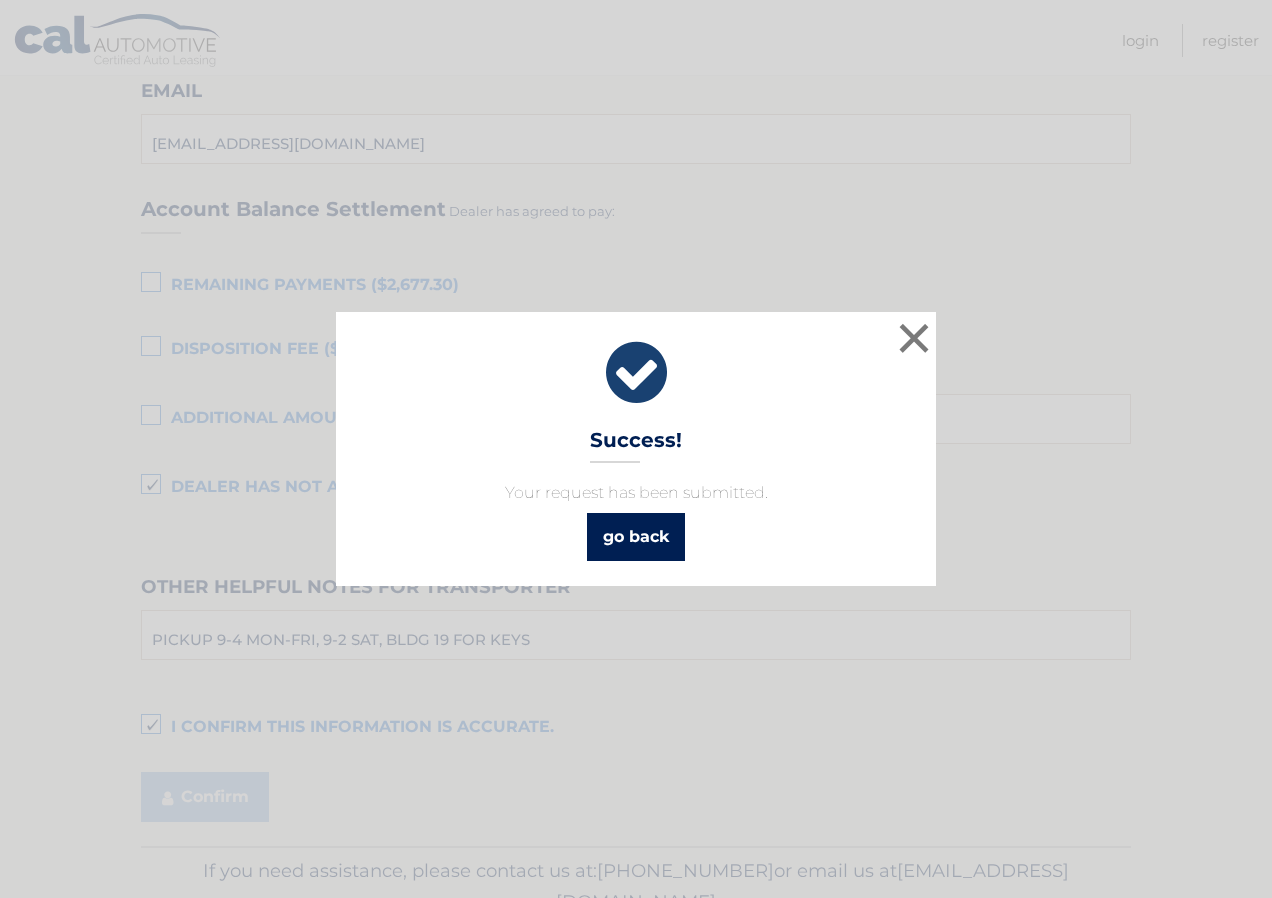 click on "go back" at bounding box center (636, 537) 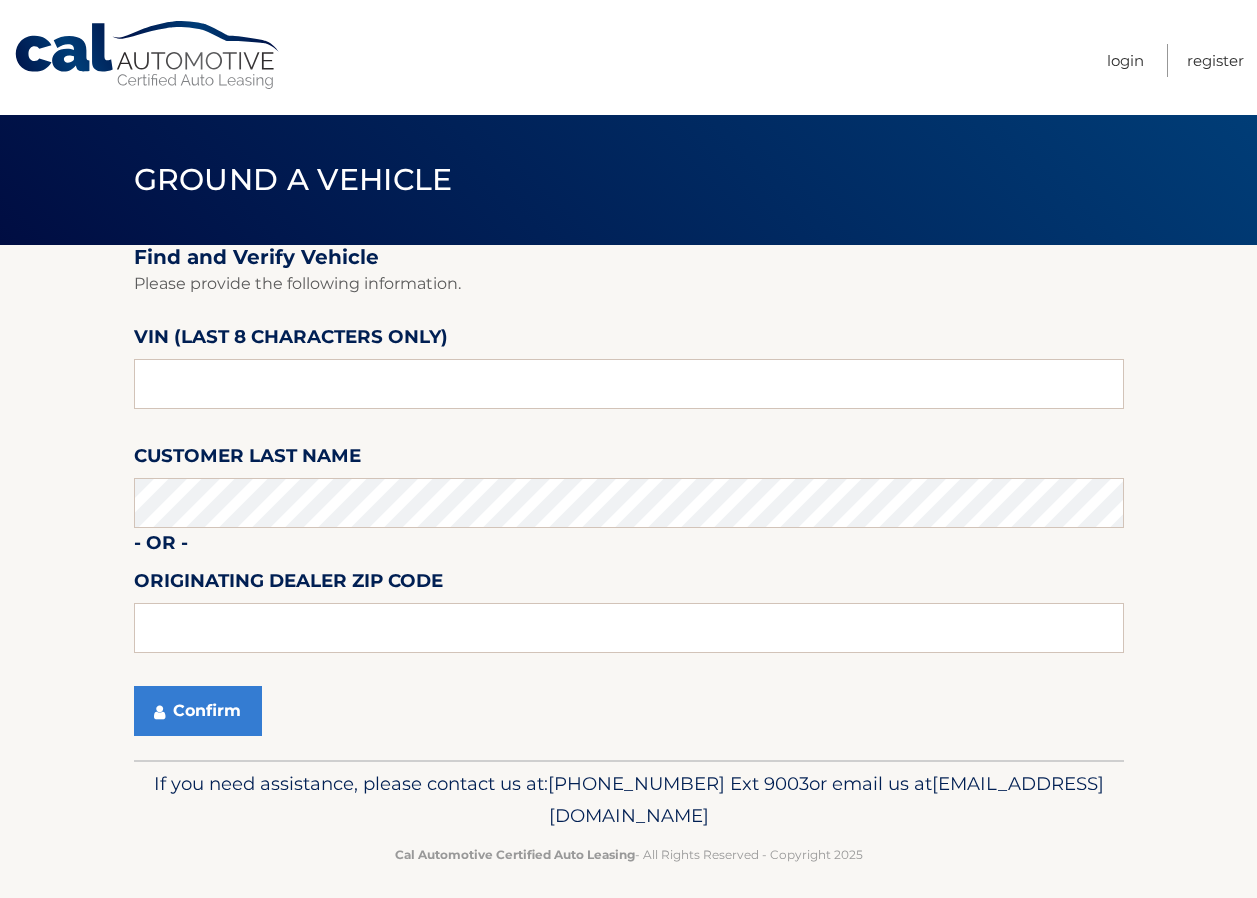 scroll, scrollTop: 0, scrollLeft: 0, axis: both 